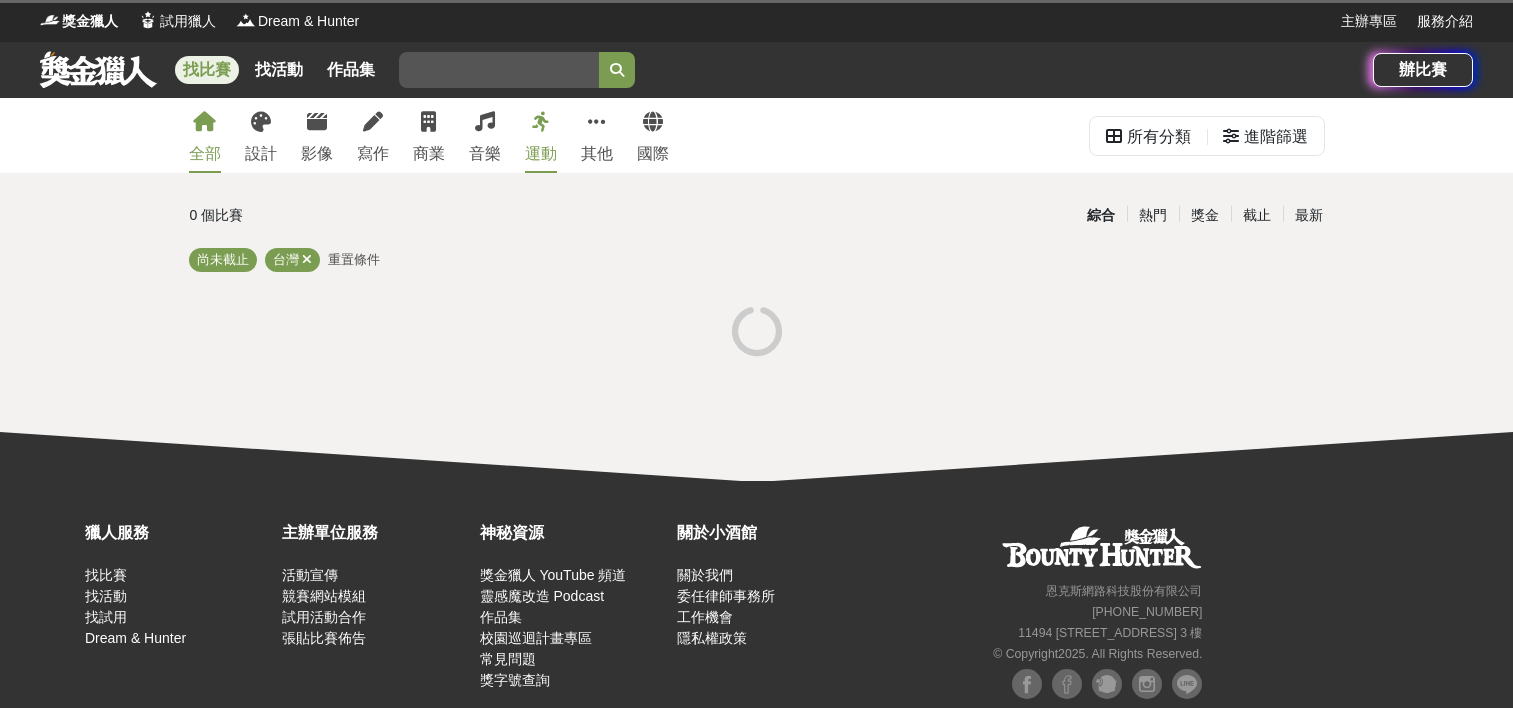 scroll, scrollTop: 0, scrollLeft: 0, axis: both 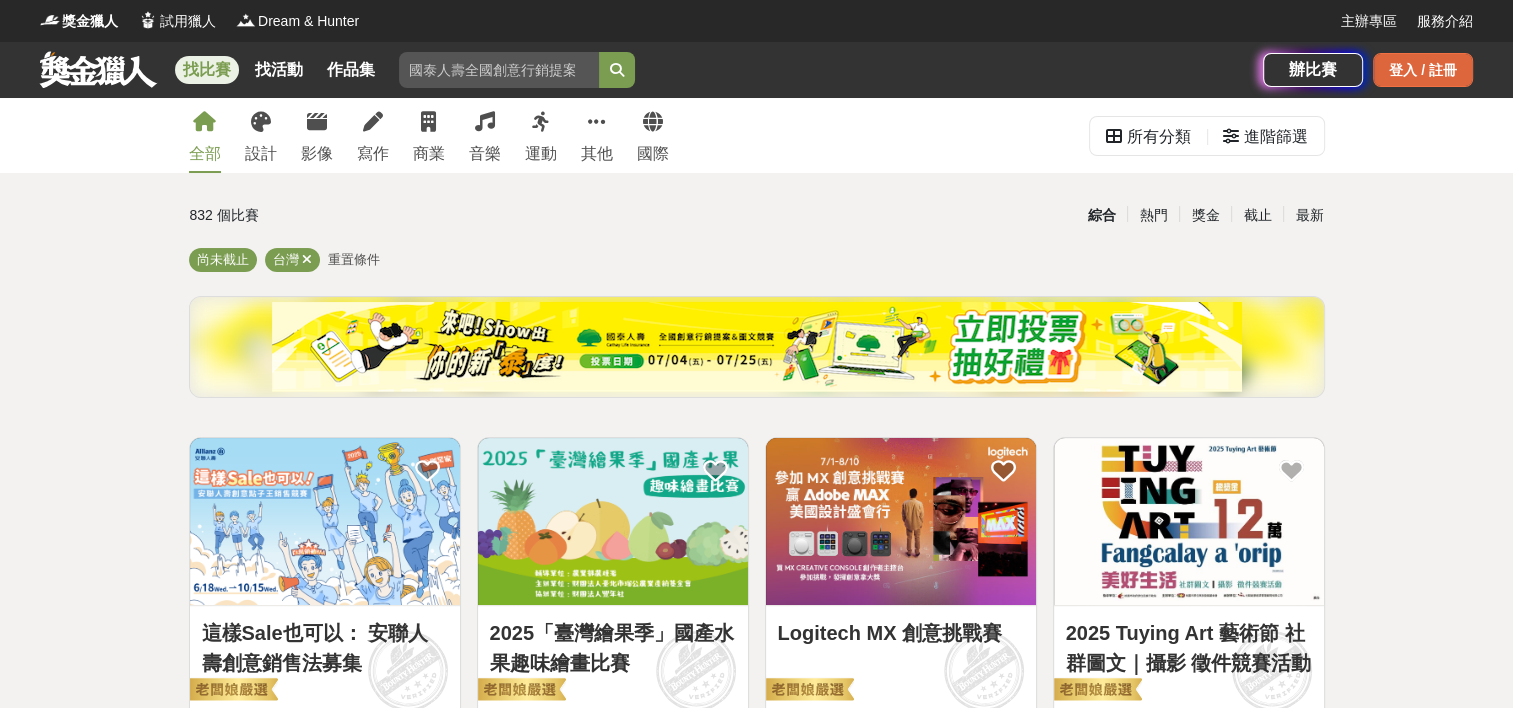click on "登入 / 註冊" at bounding box center (1423, 70) 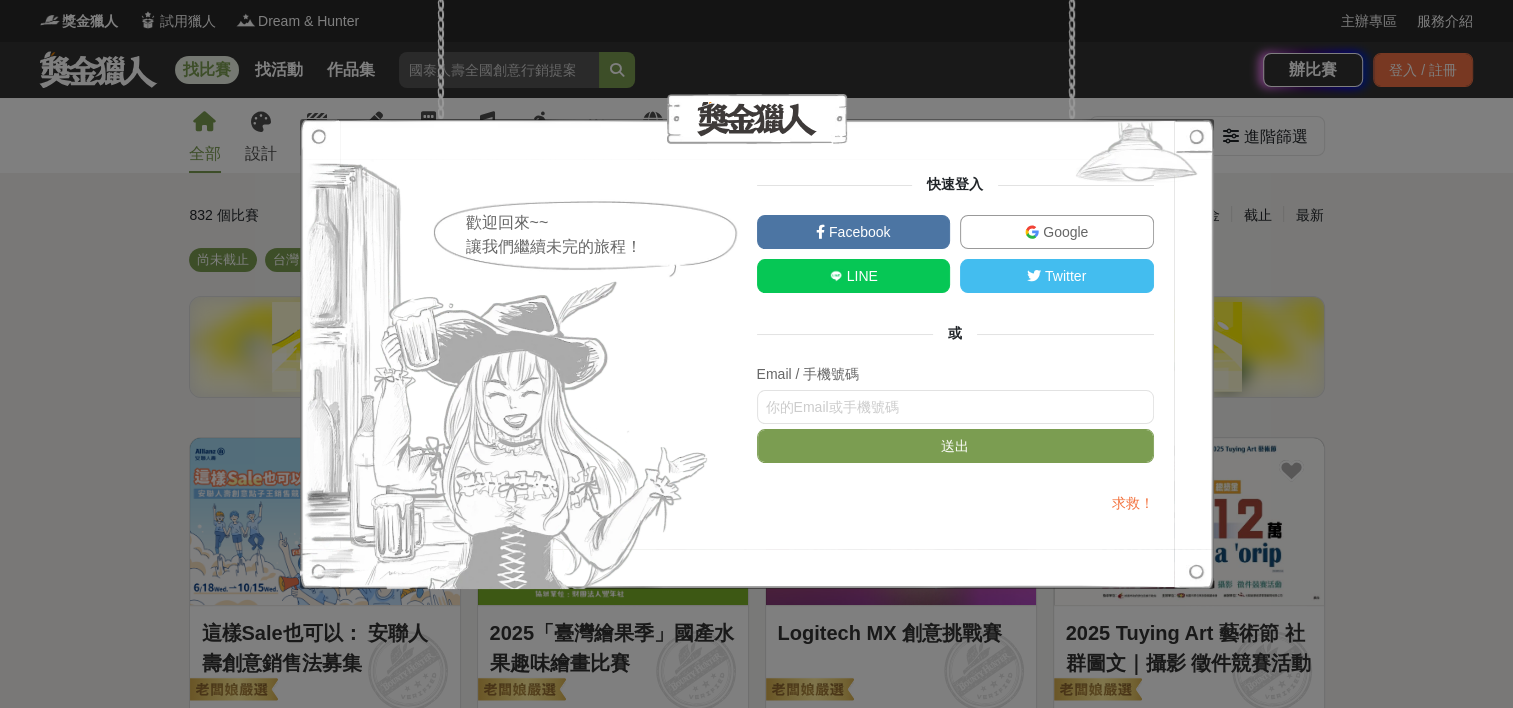 click on "Facebook" at bounding box center (857, 232) 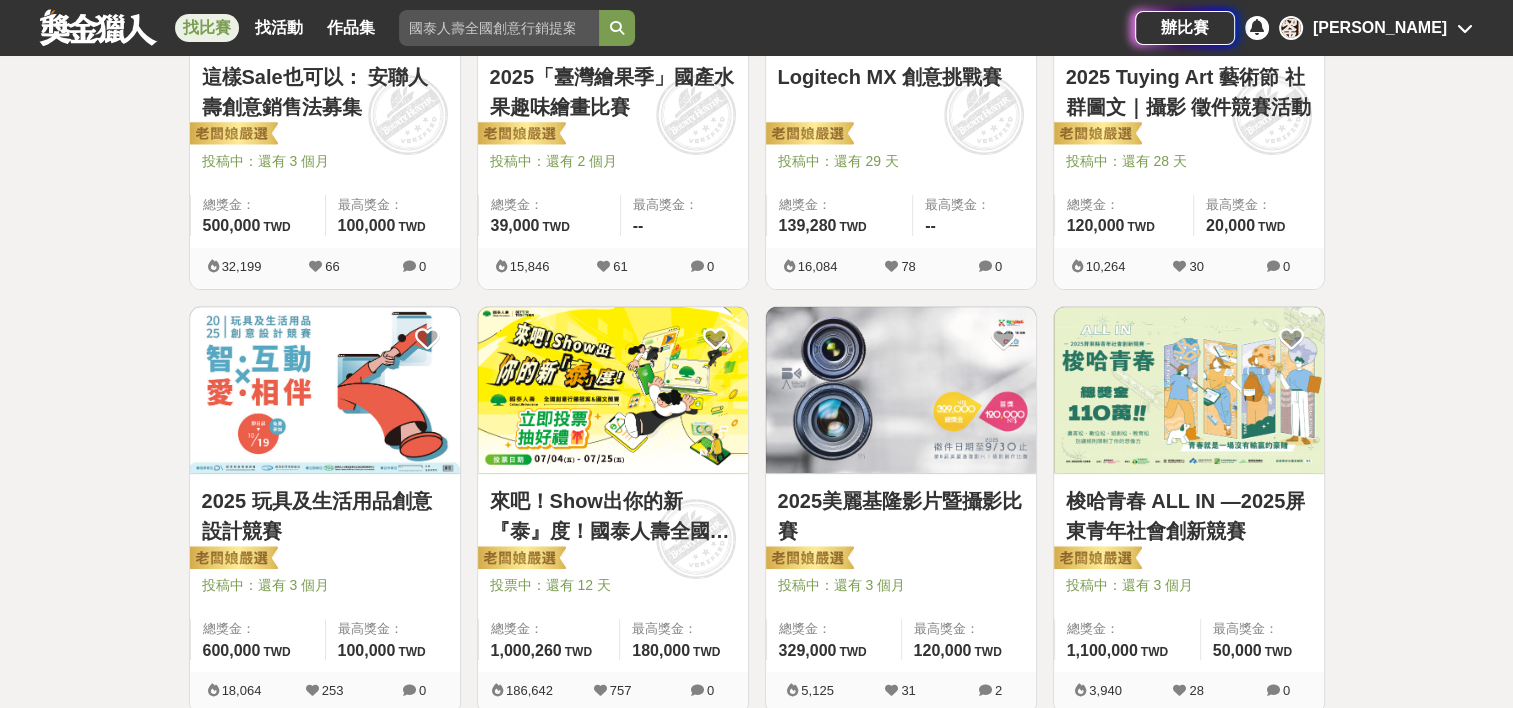 scroll, scrollTop: 700, scrollLeft: 0, axis: vertical 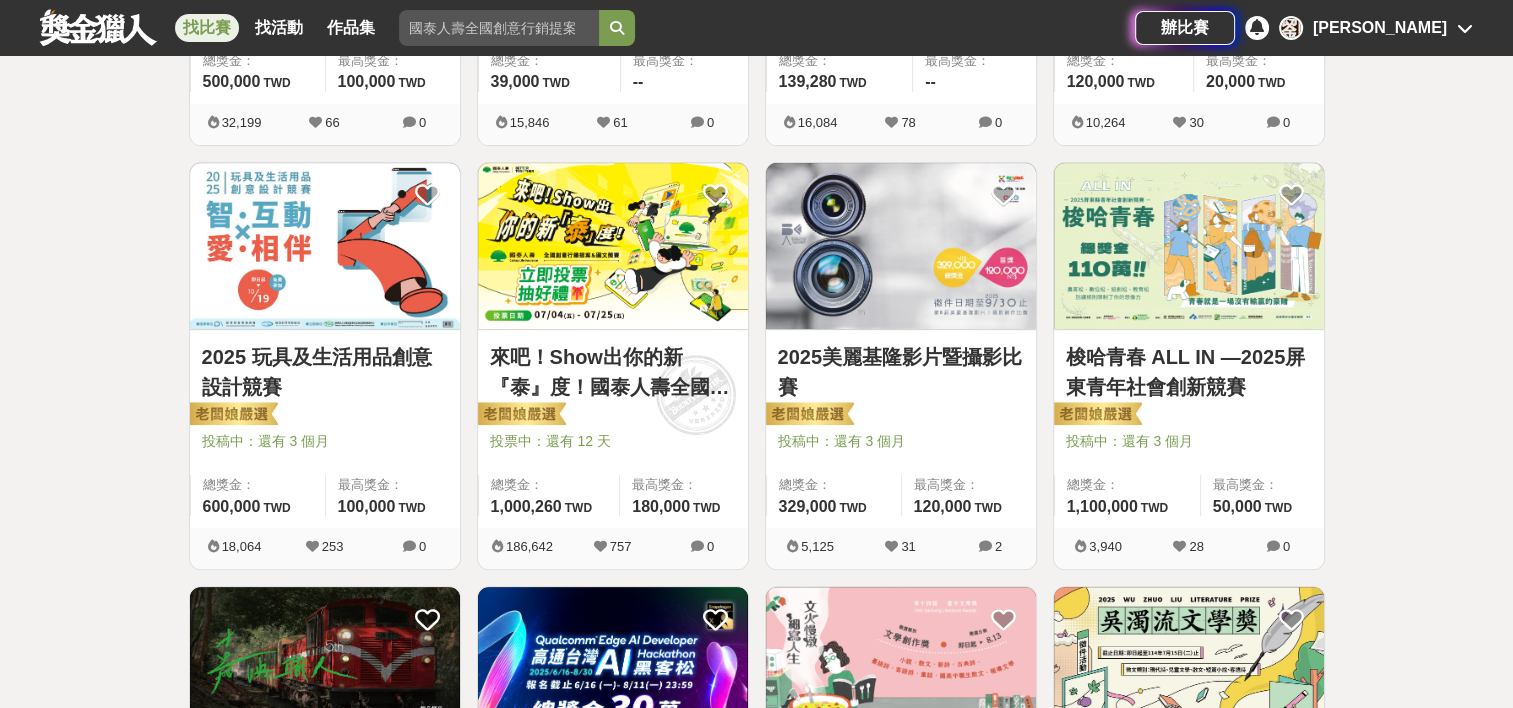 click on "2025美麗基隆影片暨攝影比賽" at bounding box center [901, 372] 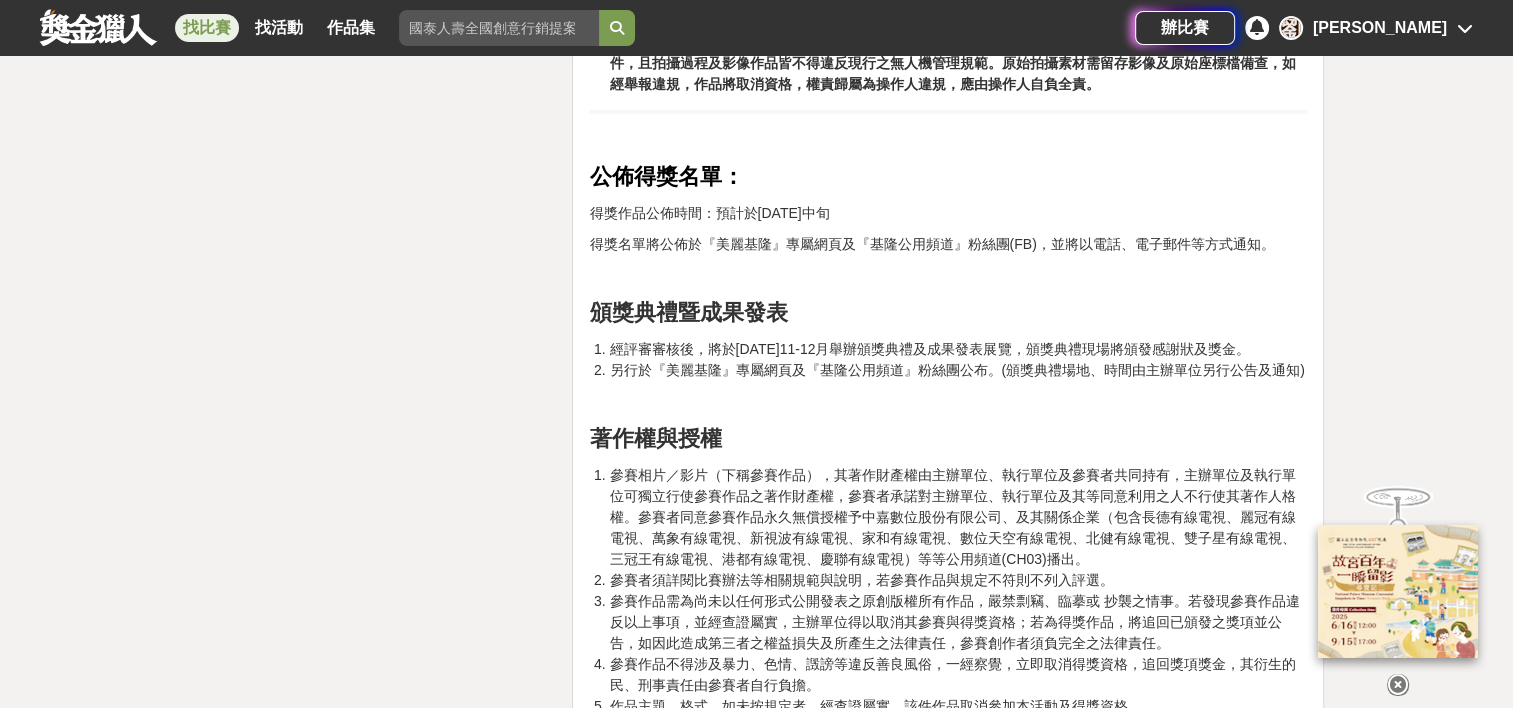 scroll, scrollTop: 6600, scrollLeft: 0, axis: vertical 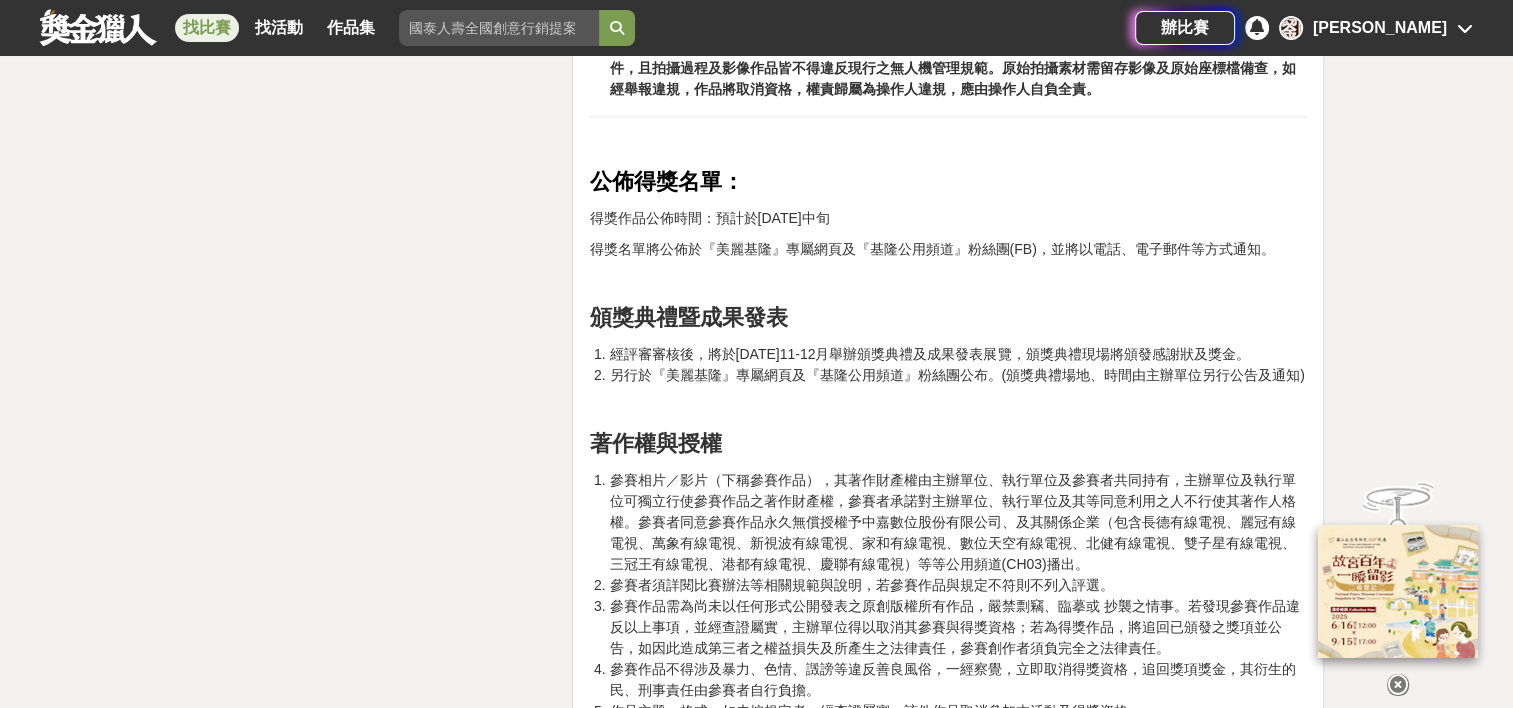 click at bounding box center [1398, 685] 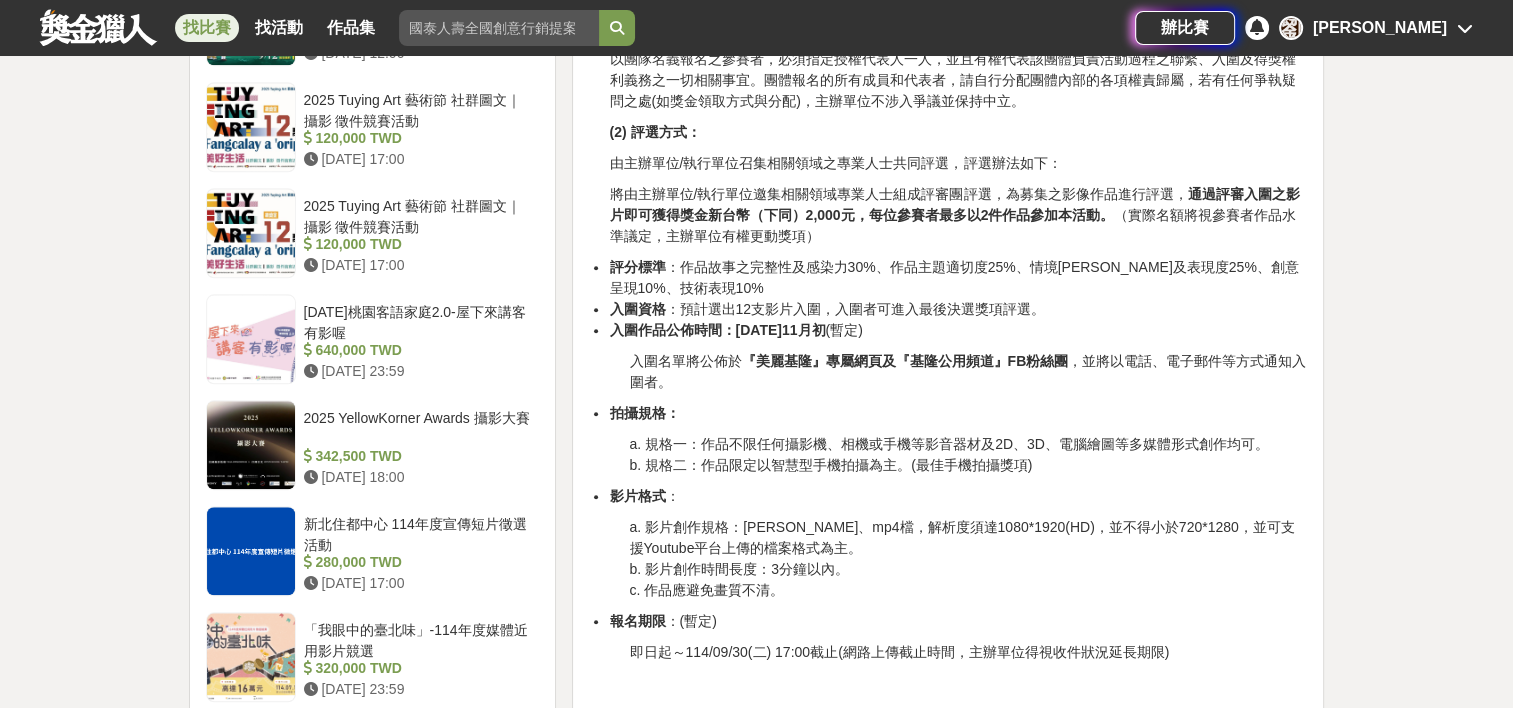 scroll, scrollTop: 0, scrollLeft: 0, axis: both 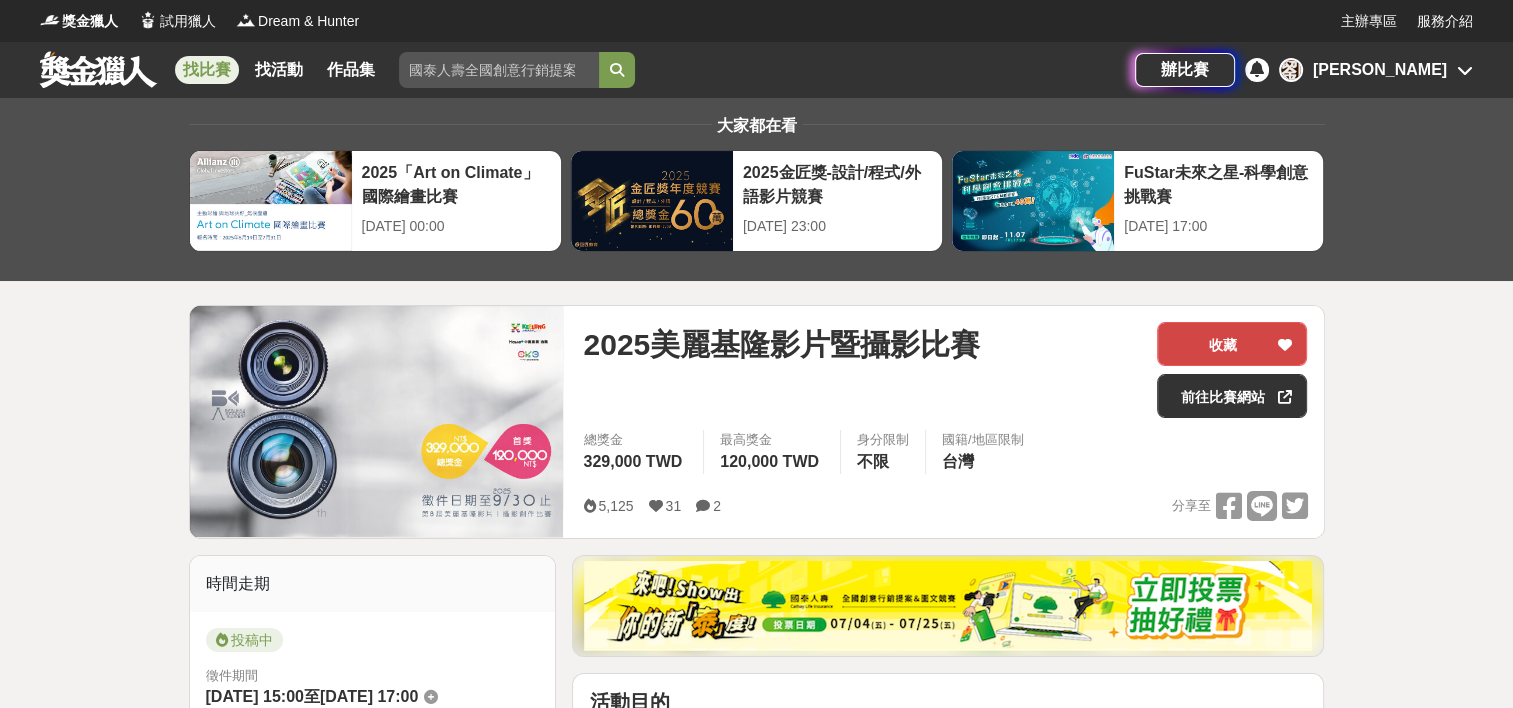 click on "收藏" at bounding box center [1232, 344] 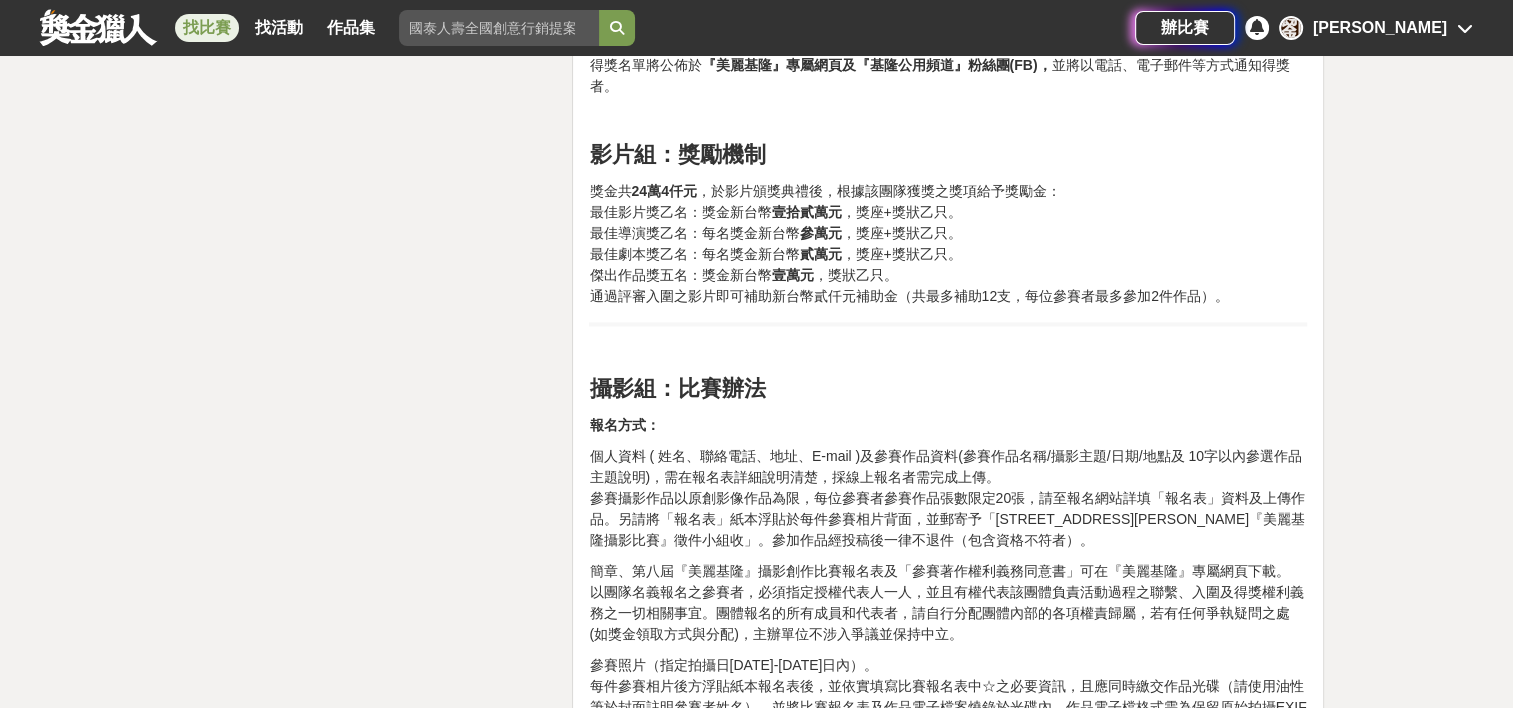 scroll, scrollTop: 2900, scrollLeft: 0, axis: vertical 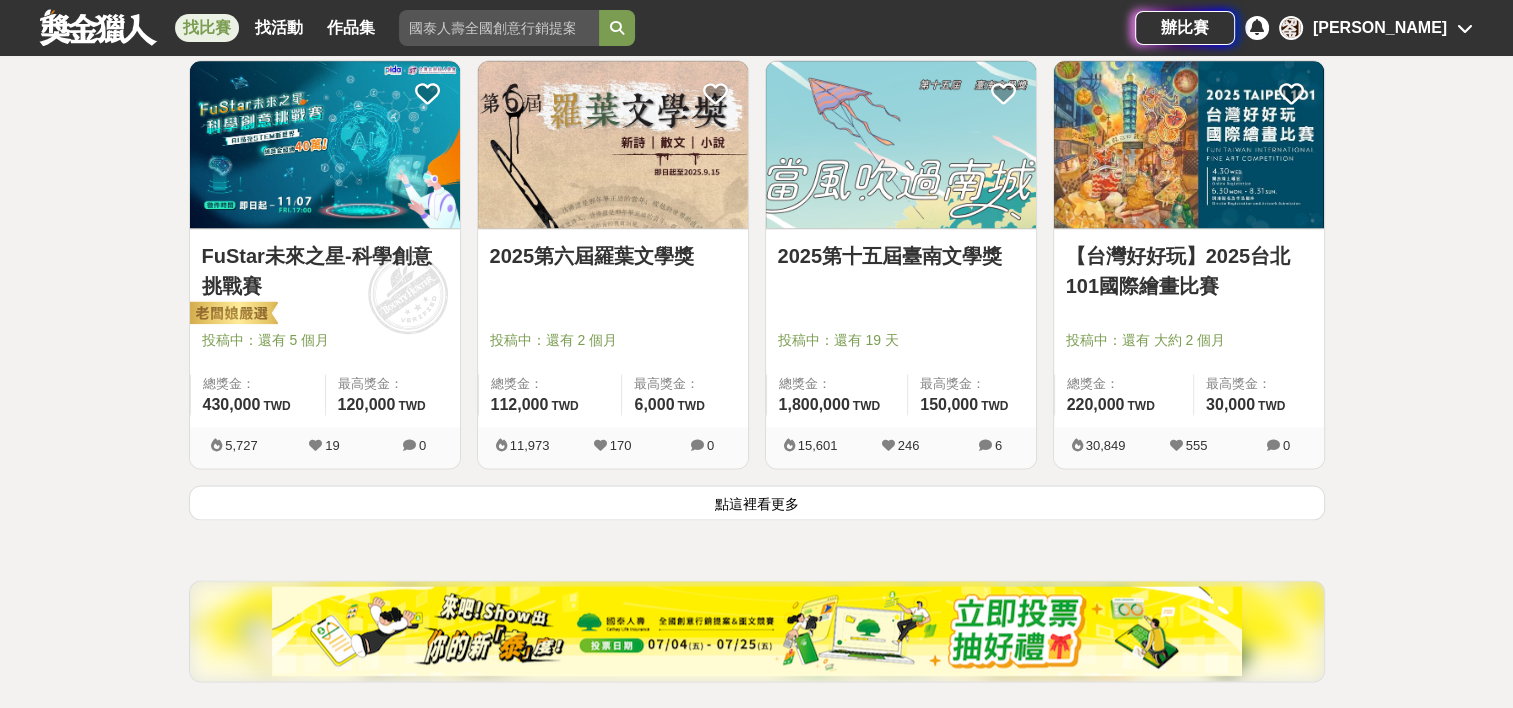 click on "點這裡看更多" at bounding box center (757, 502) 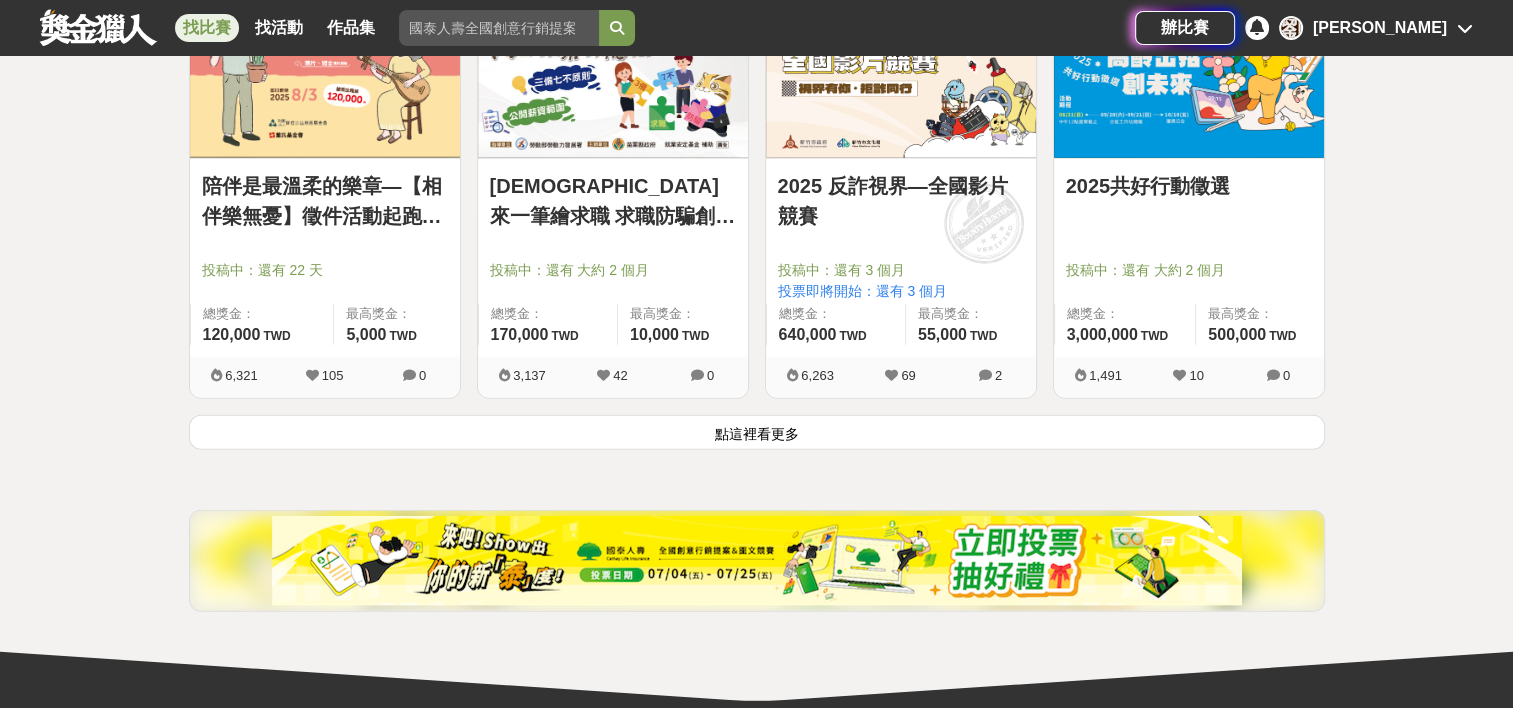 scroll, scrollTop: 5200, scrollLeft: 0, axis: vertical 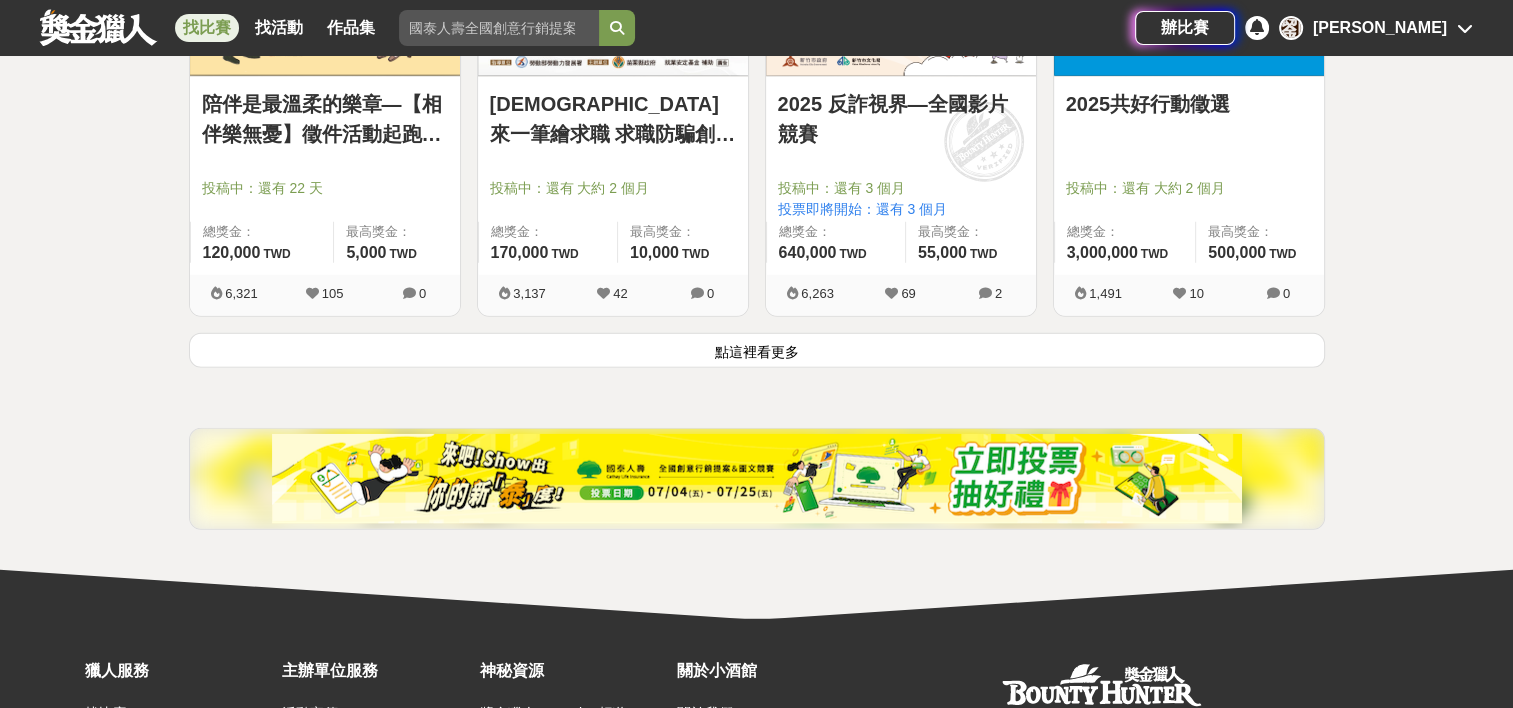 click on "點這裡看更多" at bounding box center (757, 350) 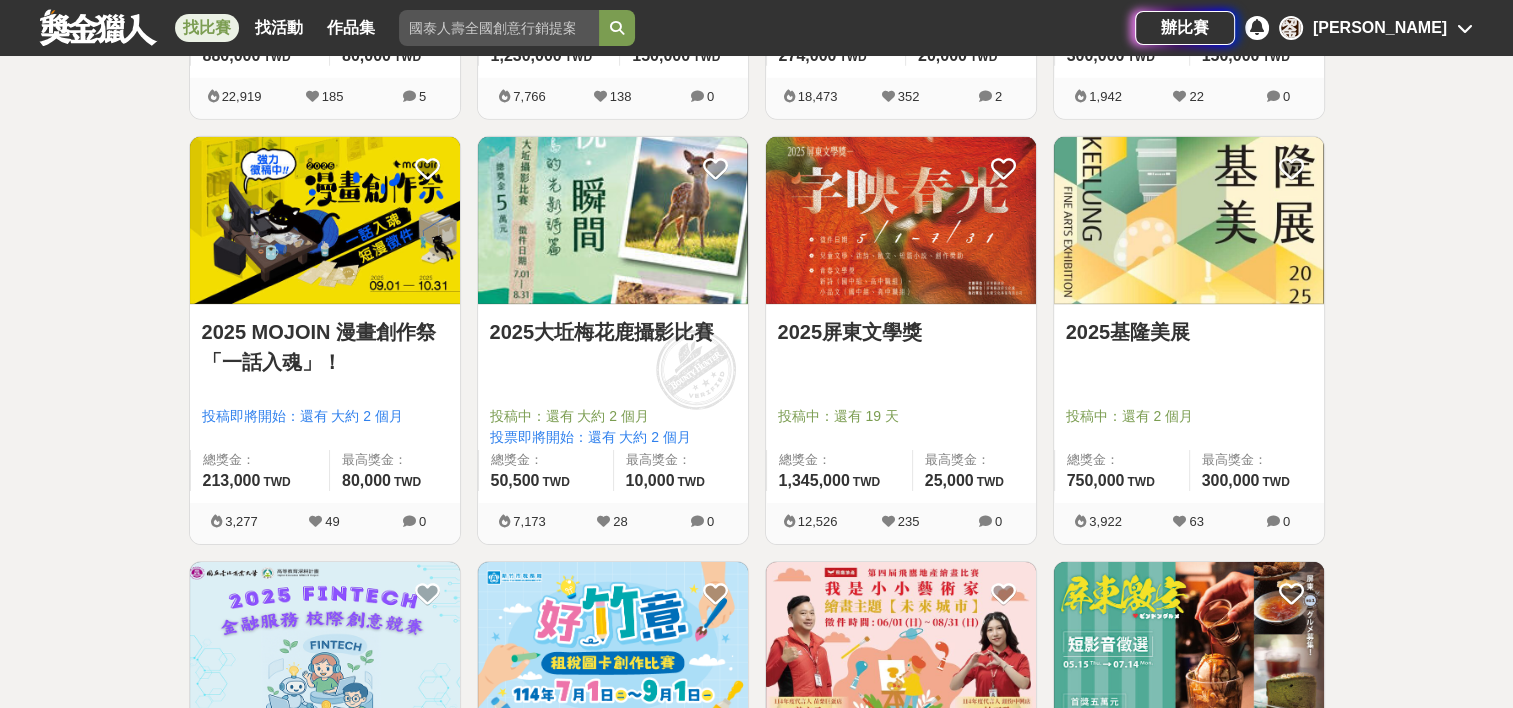 scroll, scrollTop: 6300, scrollLeft: 0, axis: vertical 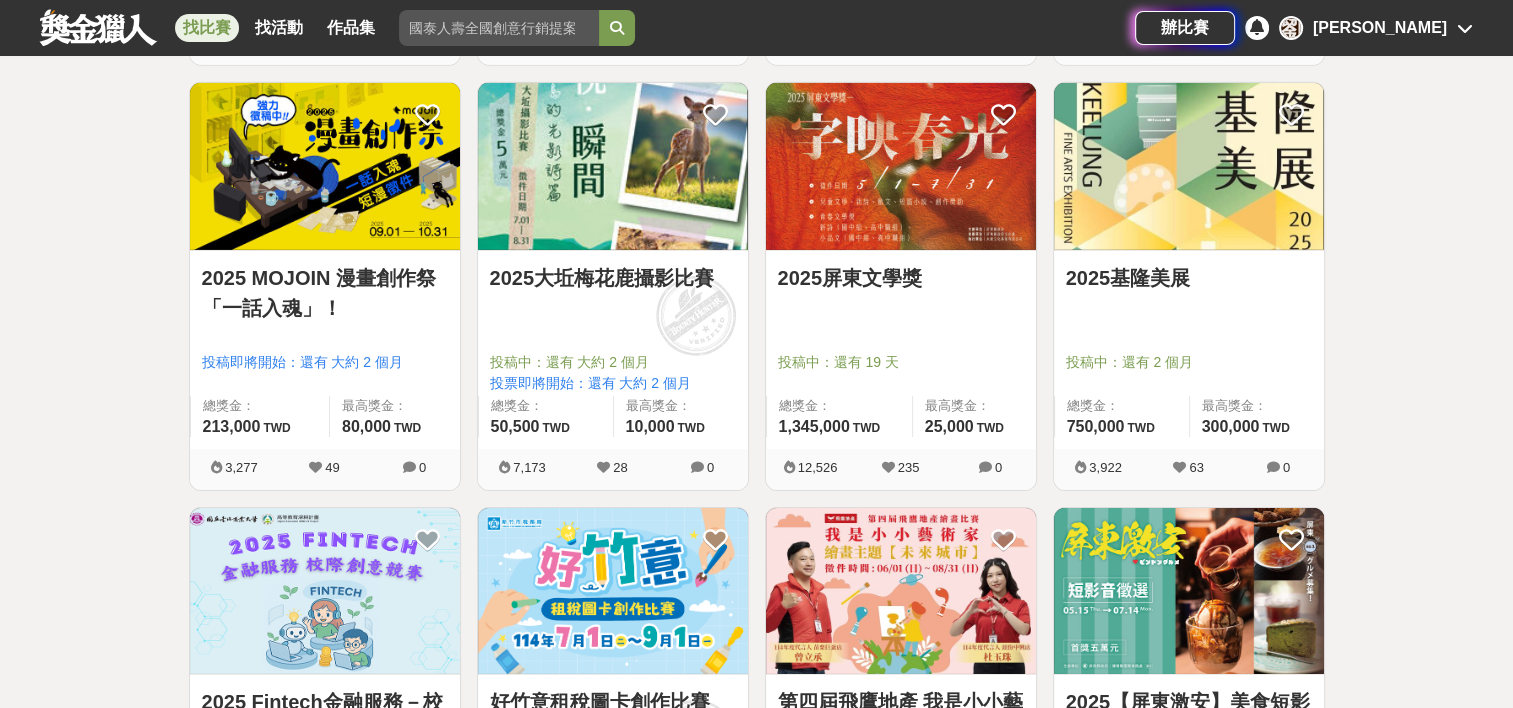click on "2025大坵梅花鹿攝影比賽" at bounding box center (613, 278) 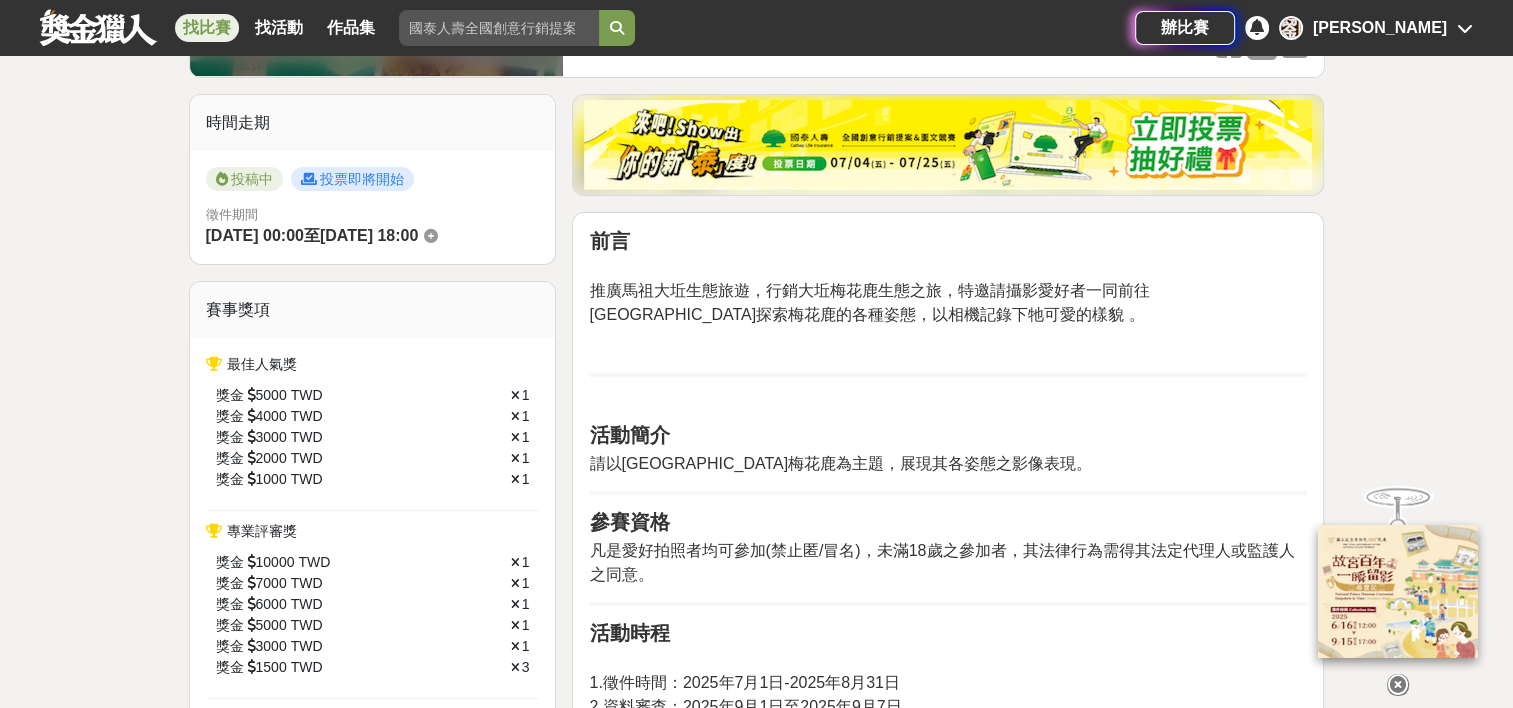 scroll, scrollTop: 500, scrollLeft: 0, axis: vertical 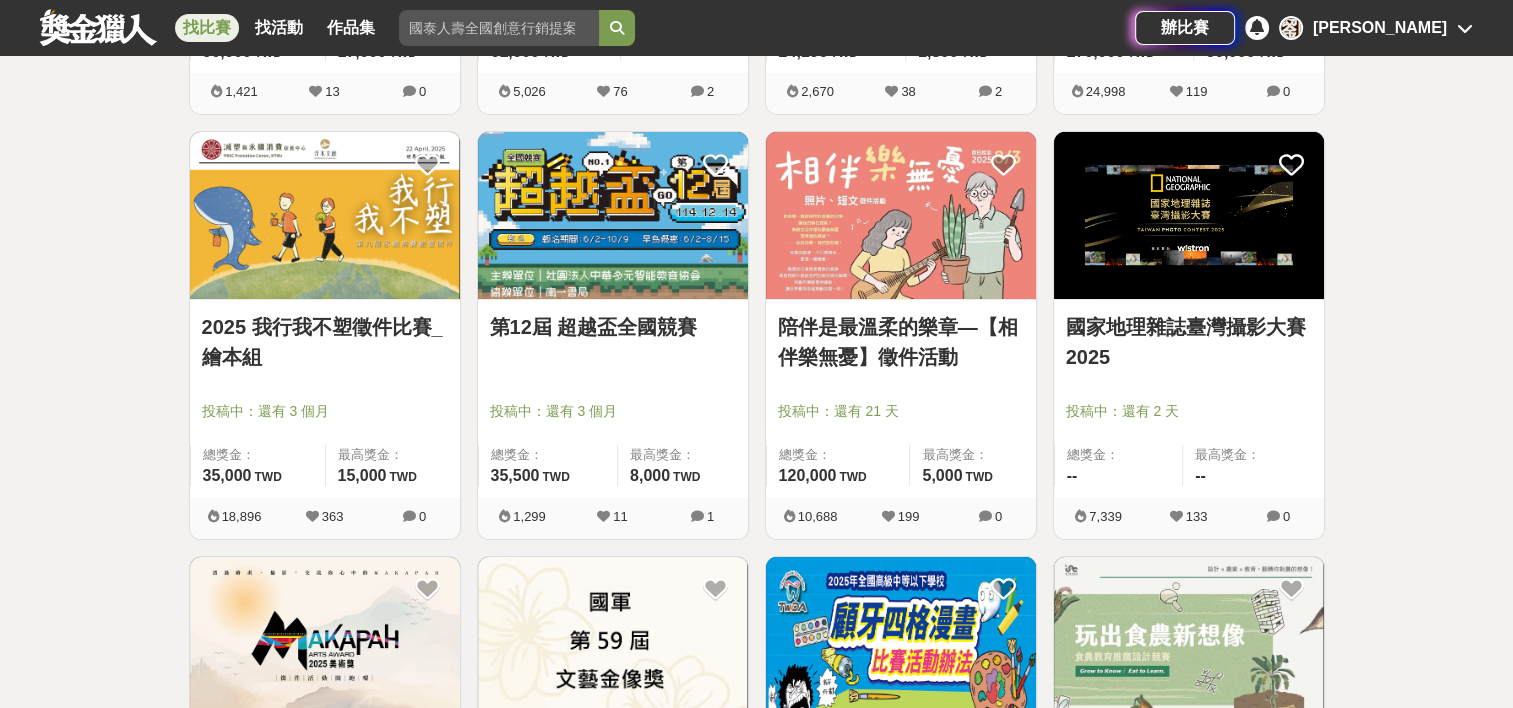 click on "國家地理雜誌臺灣攝影大賽2025" at bounding box center [1189, 342] 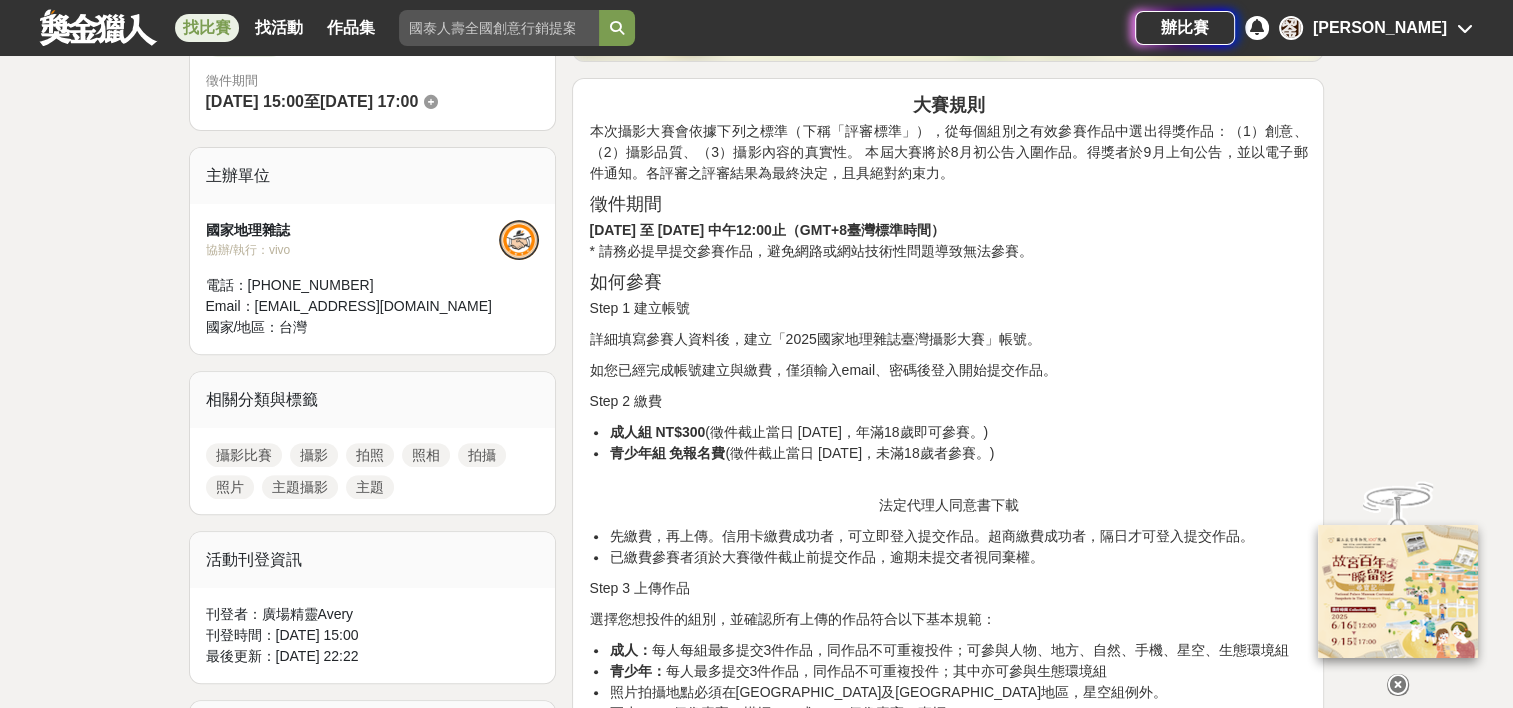 scroll, scrollTop: 600, scrollLeft: 0, axis: vertical 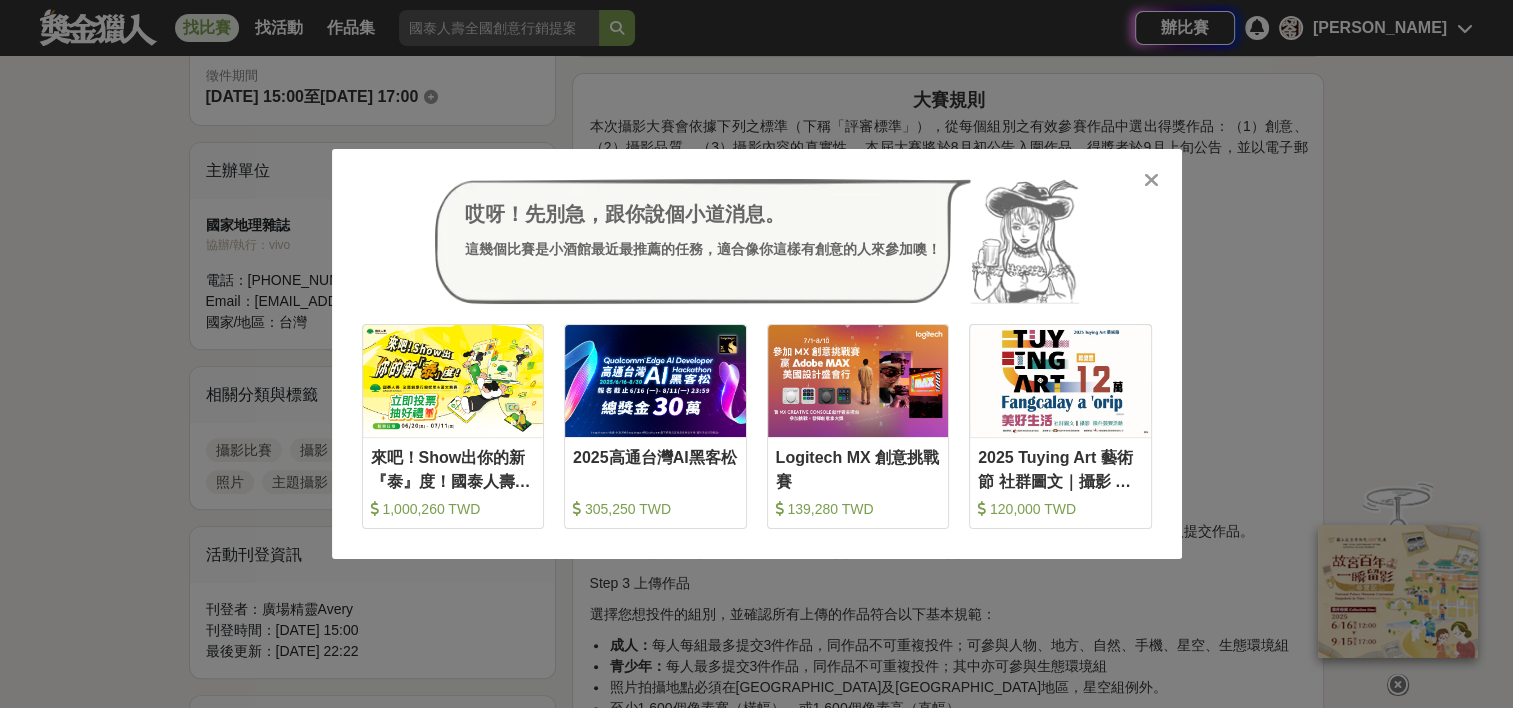 click at bounding box center (1151, 180) 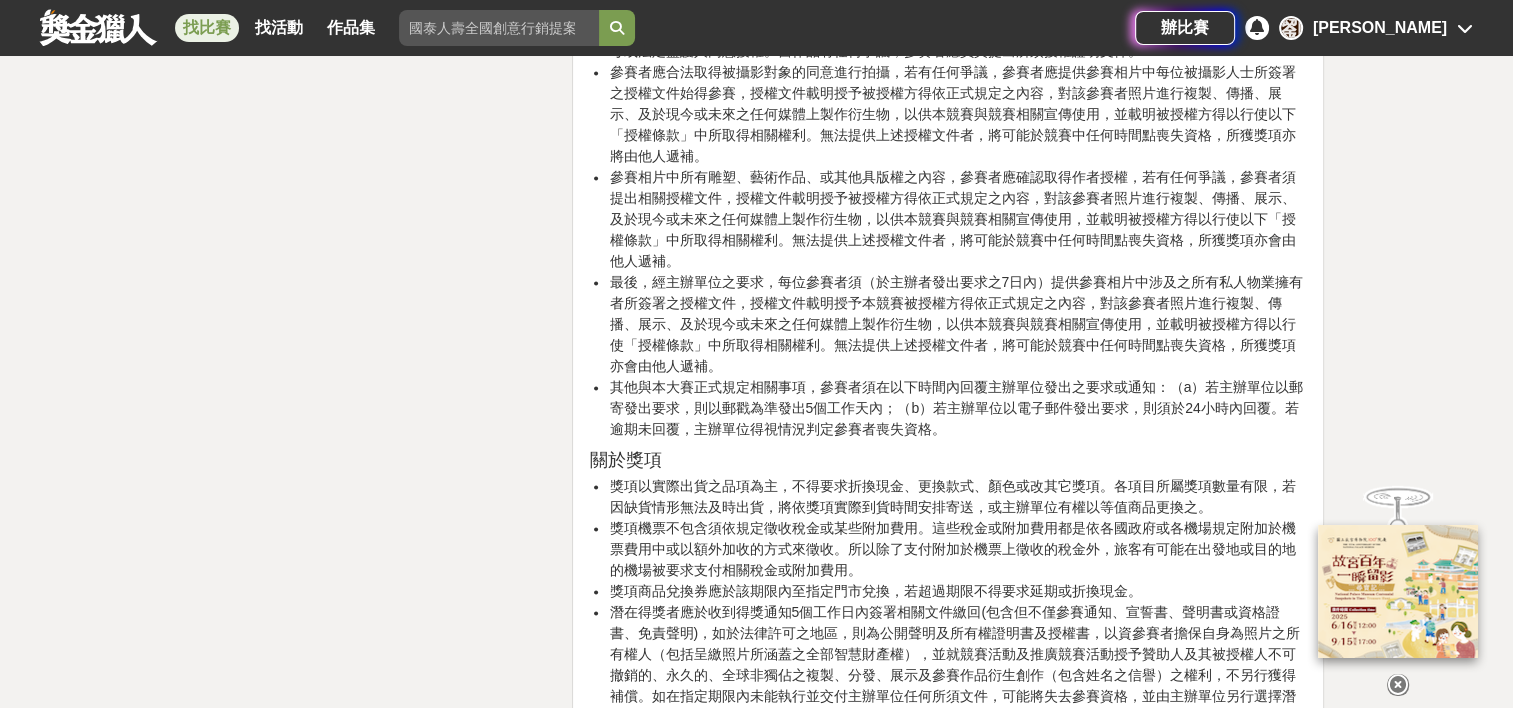 scroll, scrollTop: 2600, scrollLeft: 0, axis: vertical 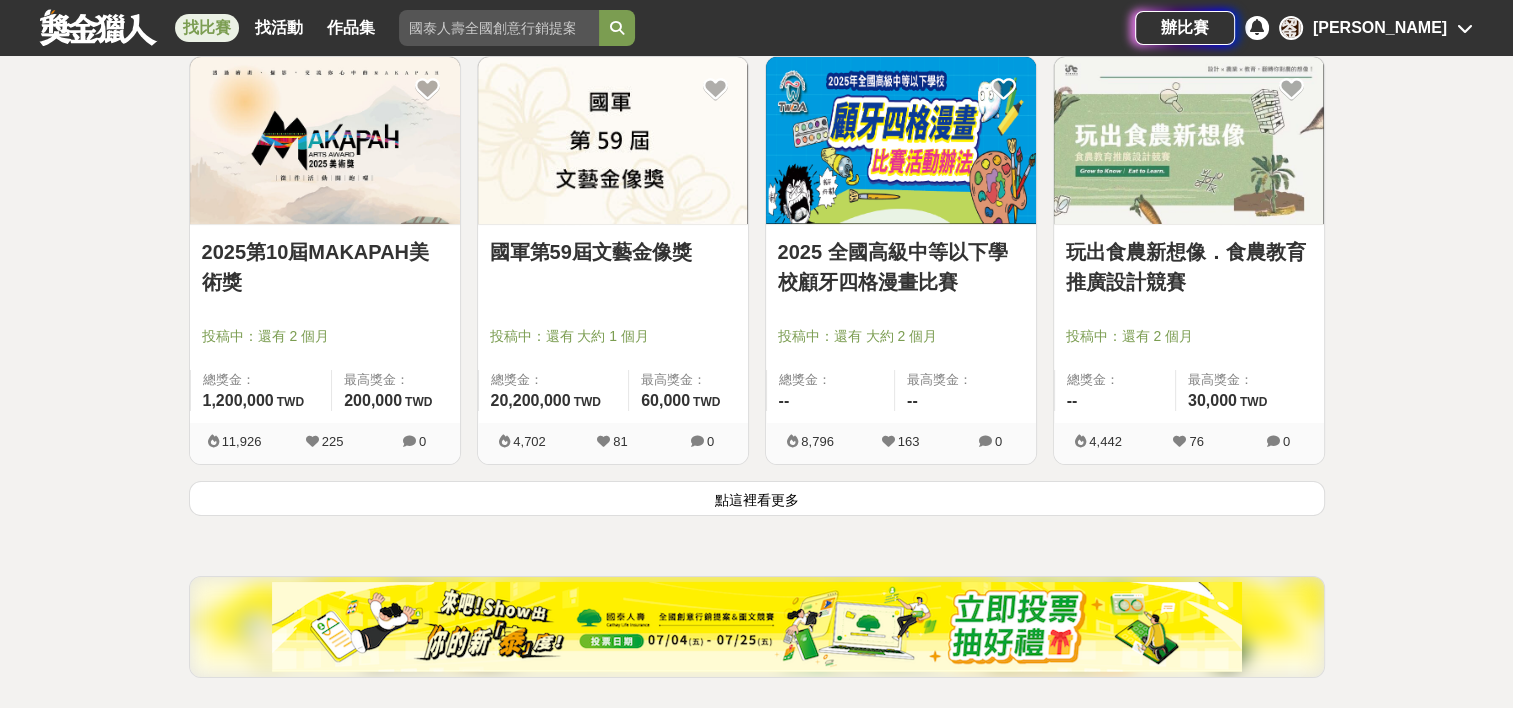 click on "點這裡看更多" at bounding box center [757, 498] 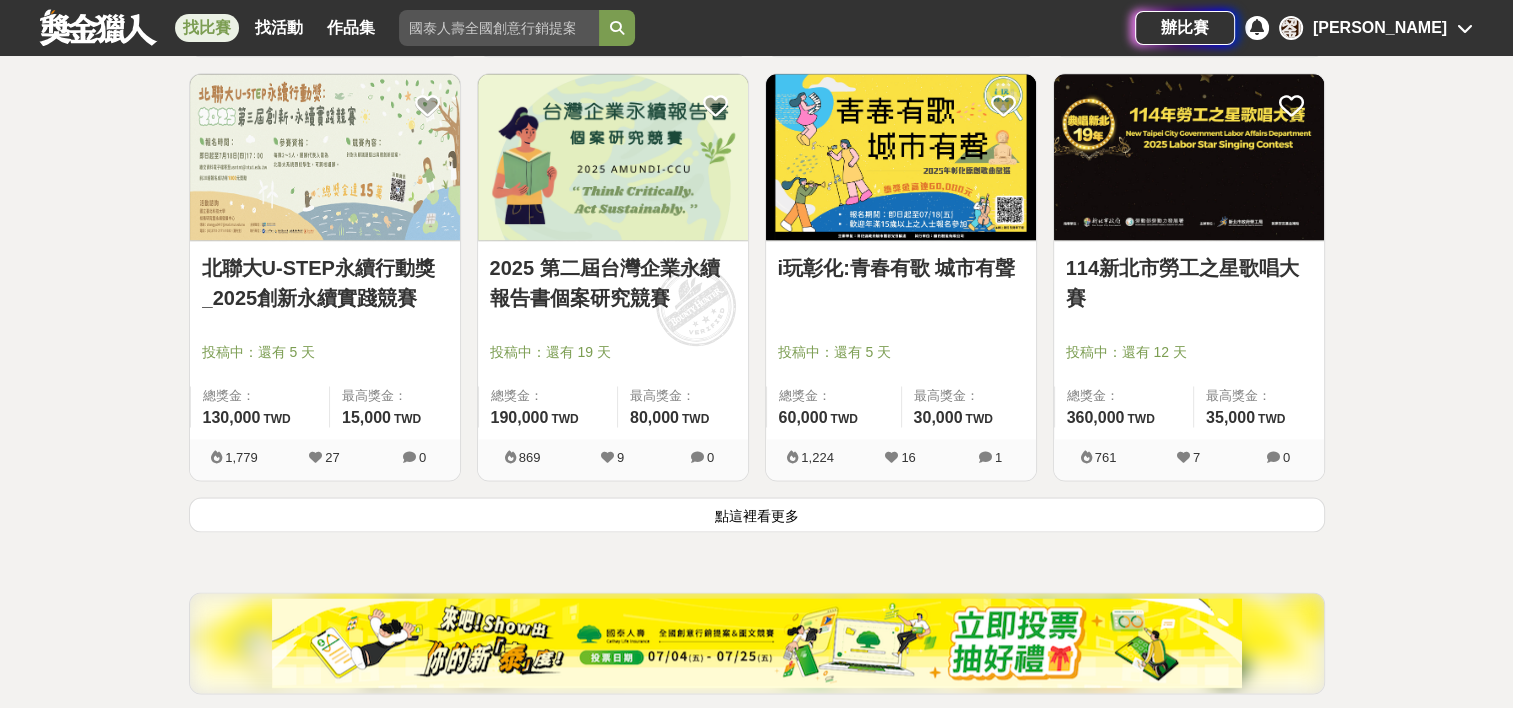 scroll, scrollTop: 10200, scrollLeft: 0, axis: vertical 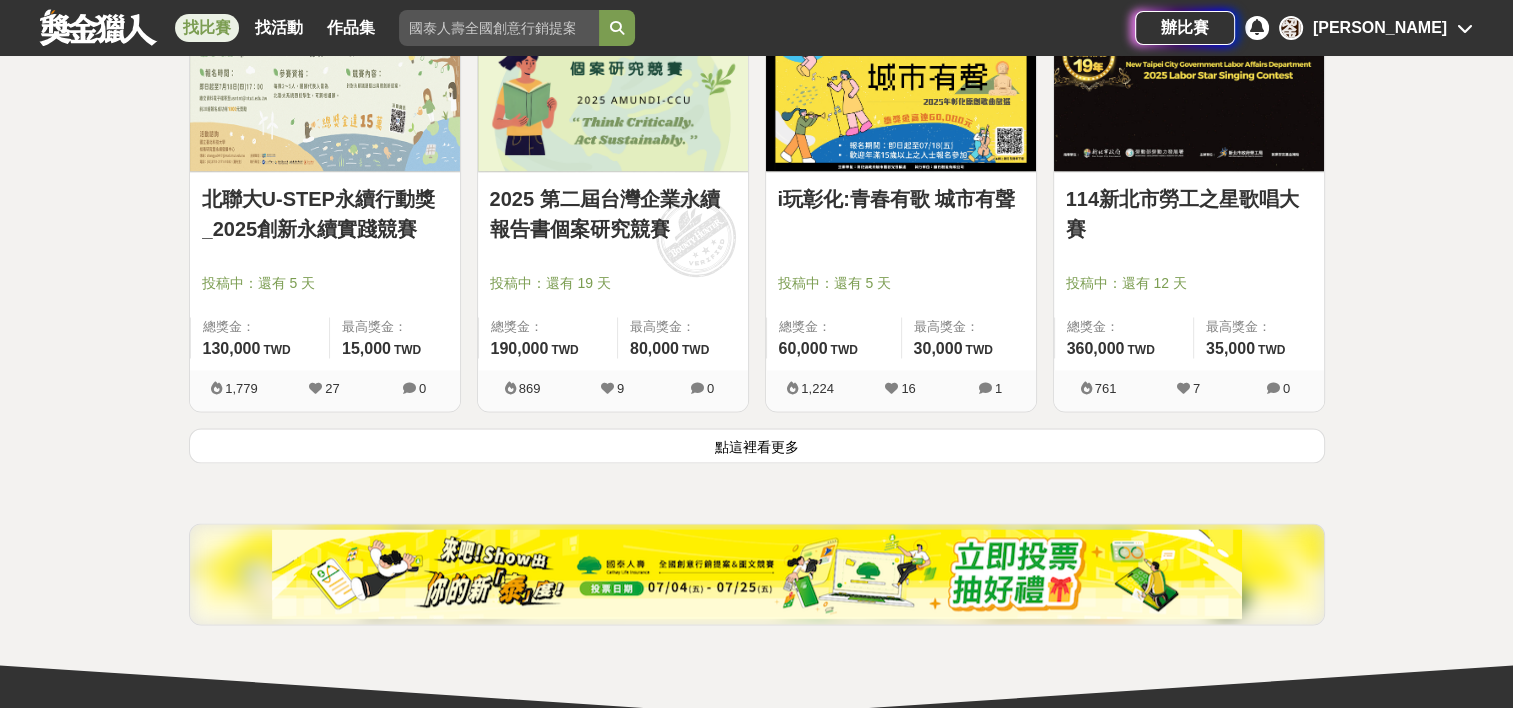 click on "點這裡看更多" at bounding box center (757, 445) 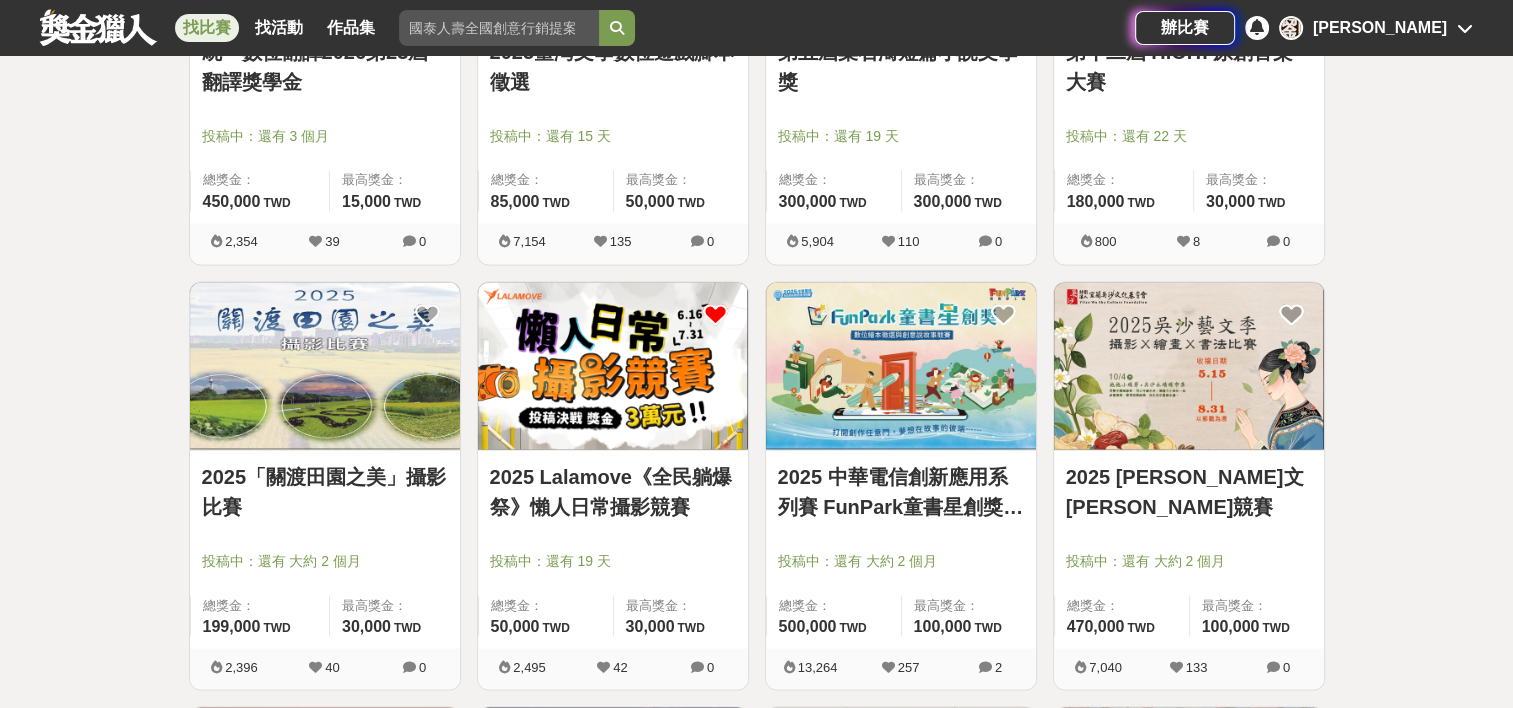 scroll, scrollTop: 10900, scrollLeft: 0, axis: vertical 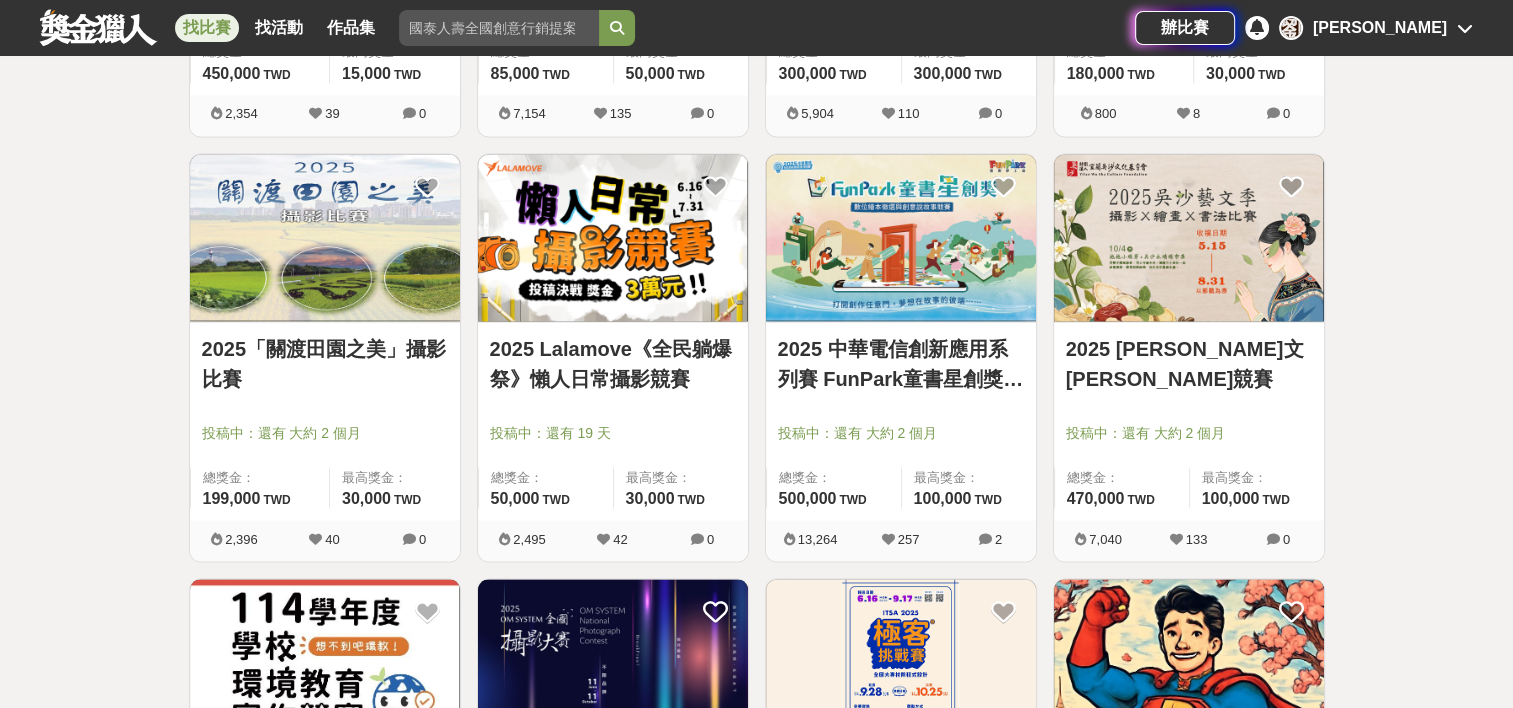 click on "2025「關渡田園之美」攝影比賽" at bounding box center [325, 364] 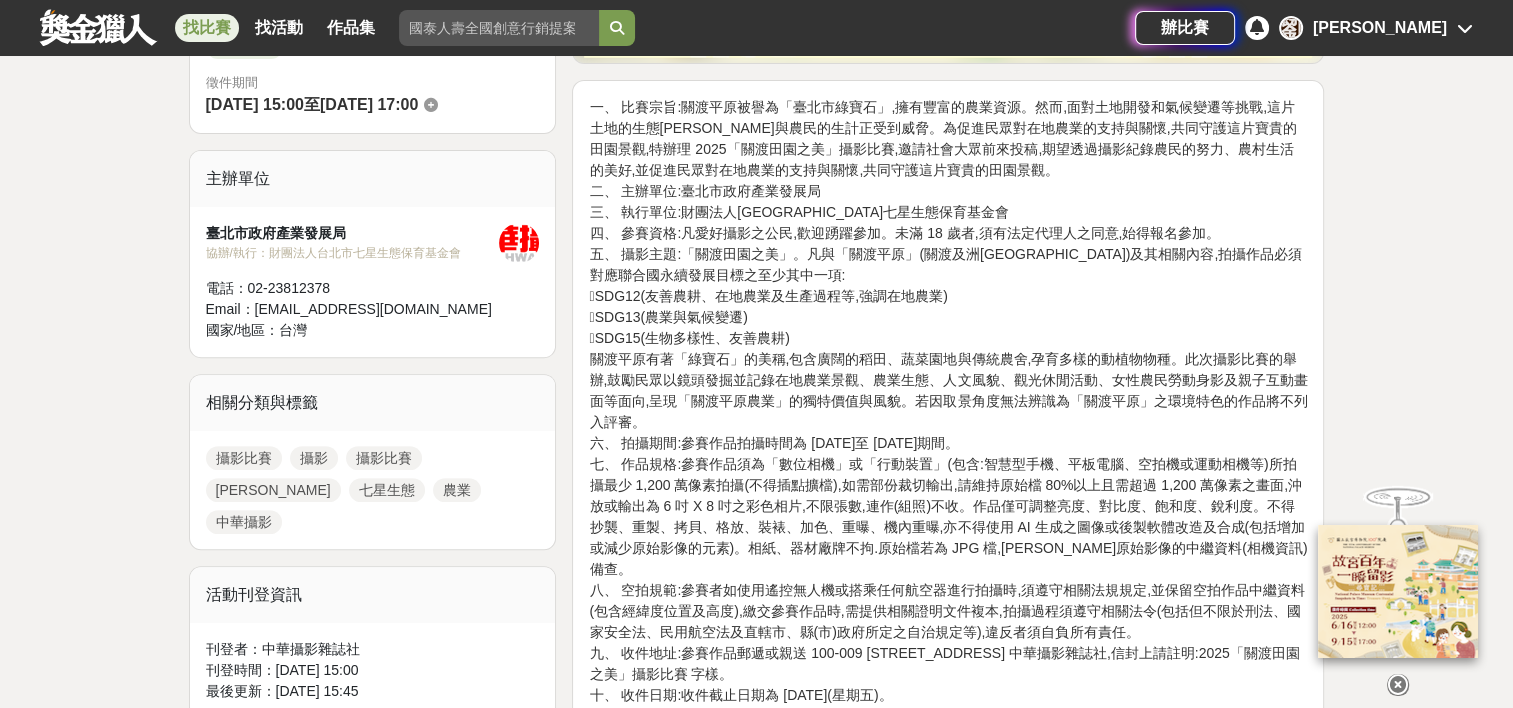 scroll, scrollTop: 600, scrollLeft: 0, axis: vertical 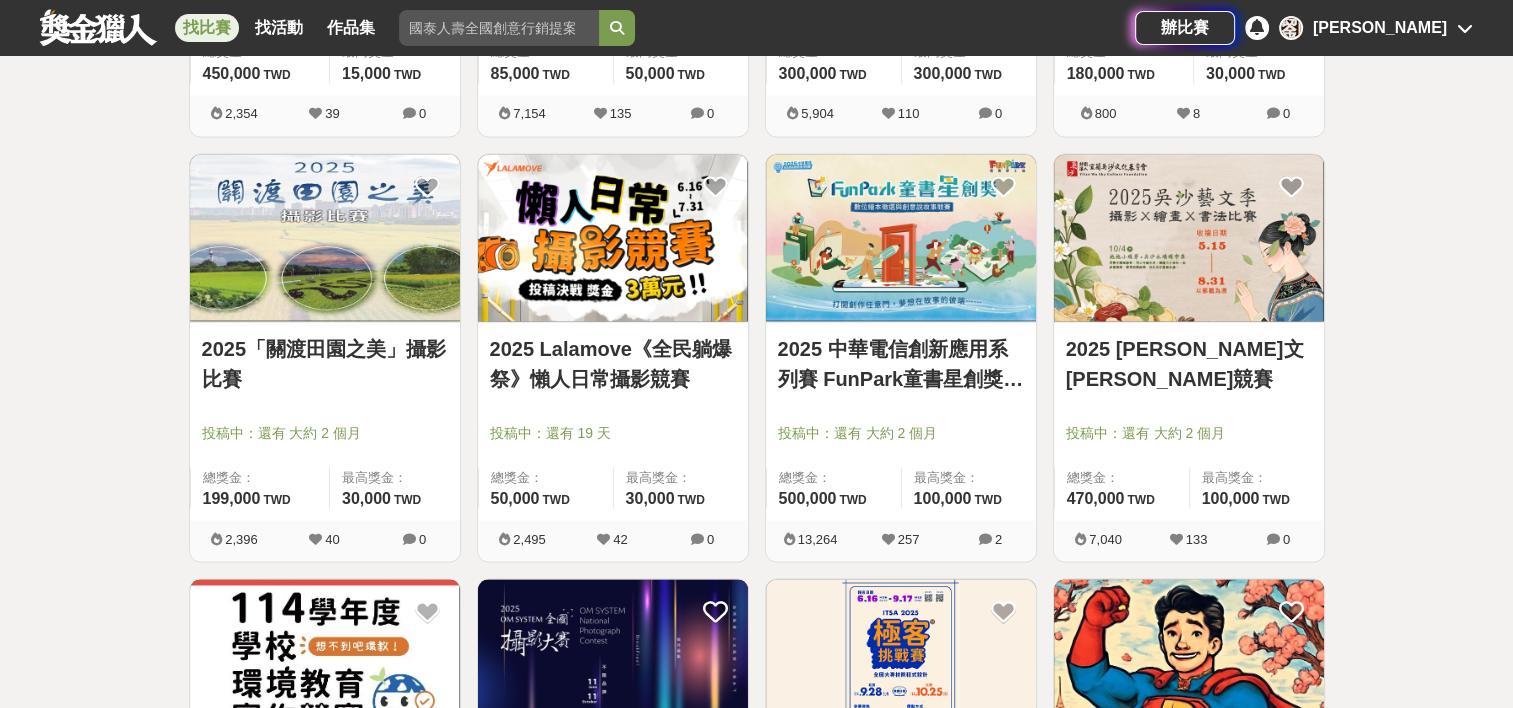 click on "2025 Lalamove《全民躺爆祭》懶人日常攝影競賽" at bounding box center [613, 364] 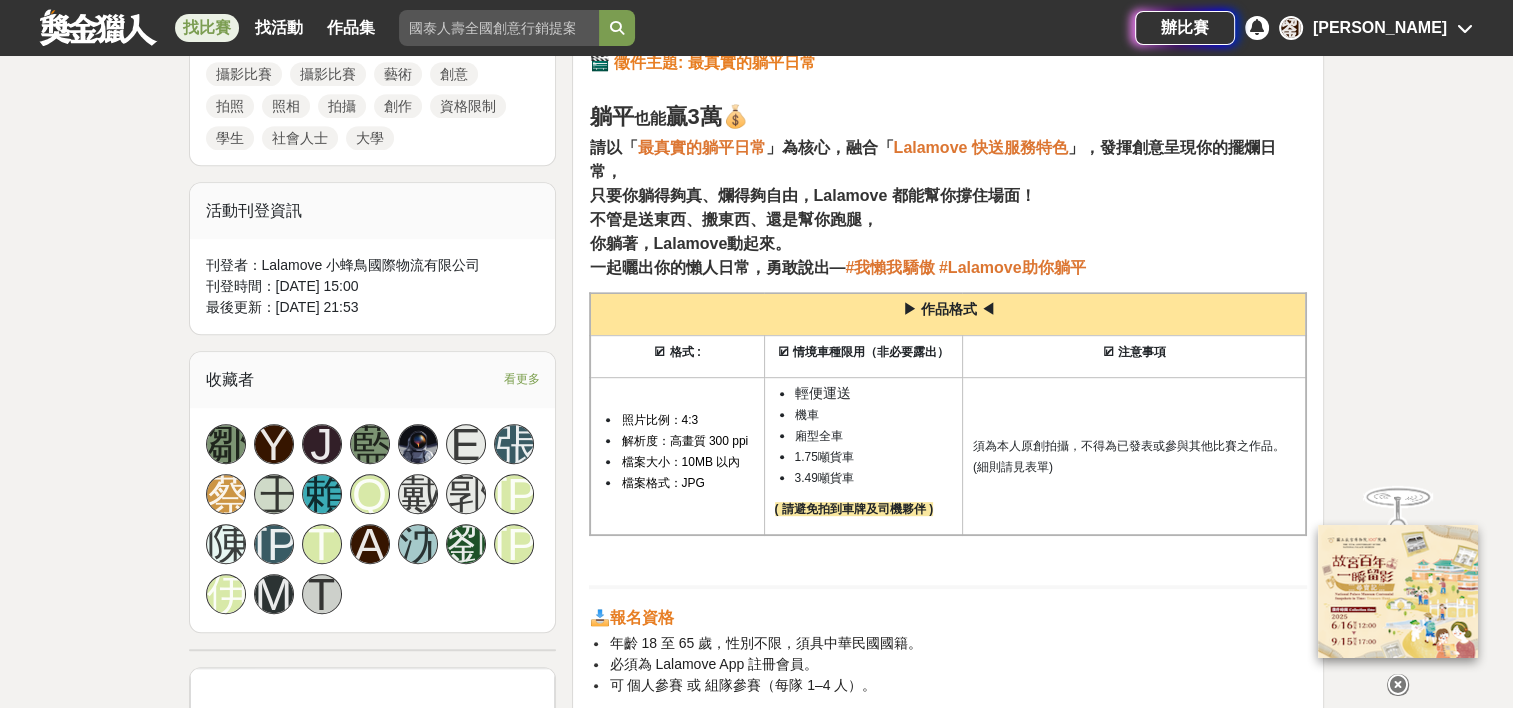scroll, scrollTop: 1000, scrollLeft: 0, axis: vertical 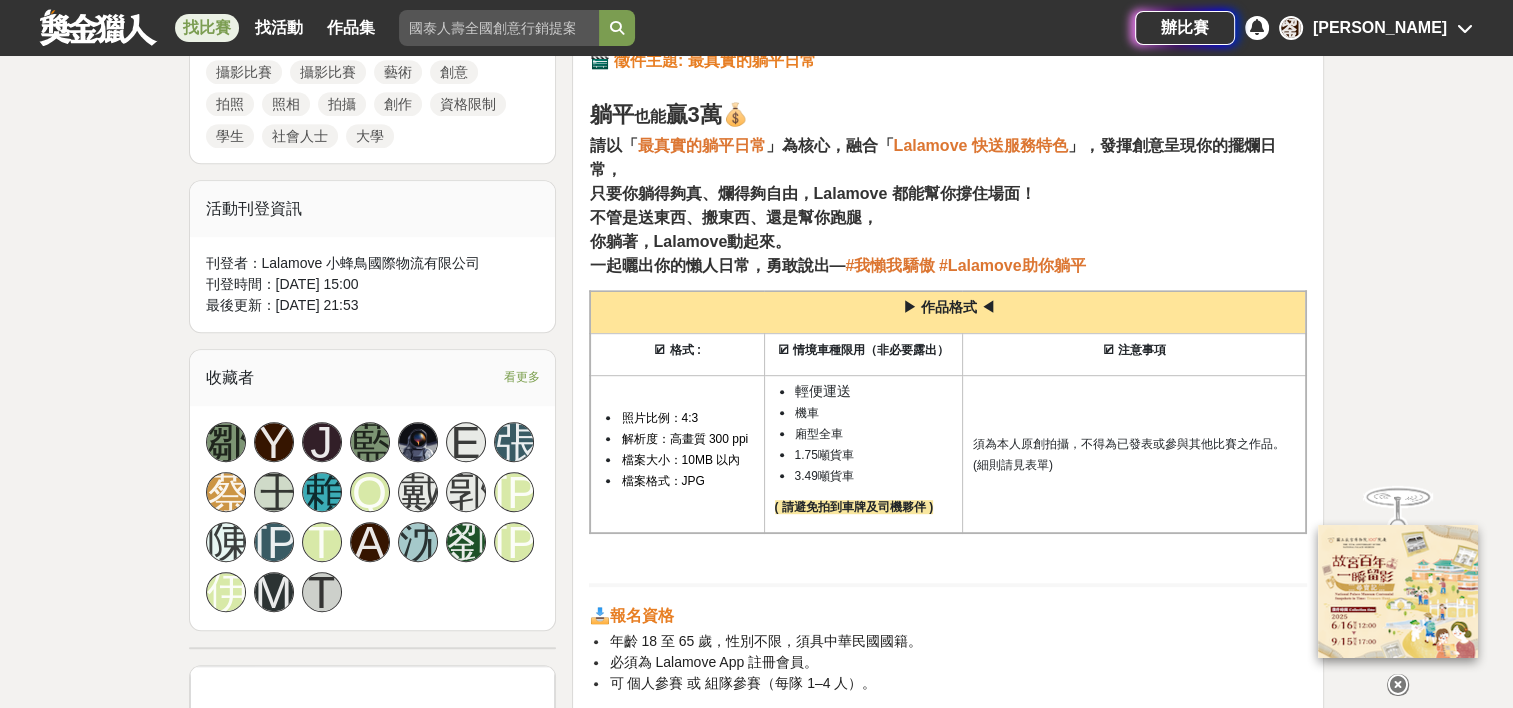 click on "須為本人原創拍攝，不得為已發表或參與其他比賽之作品。 (細則請見表單)" at bounding box center (1134, 455) 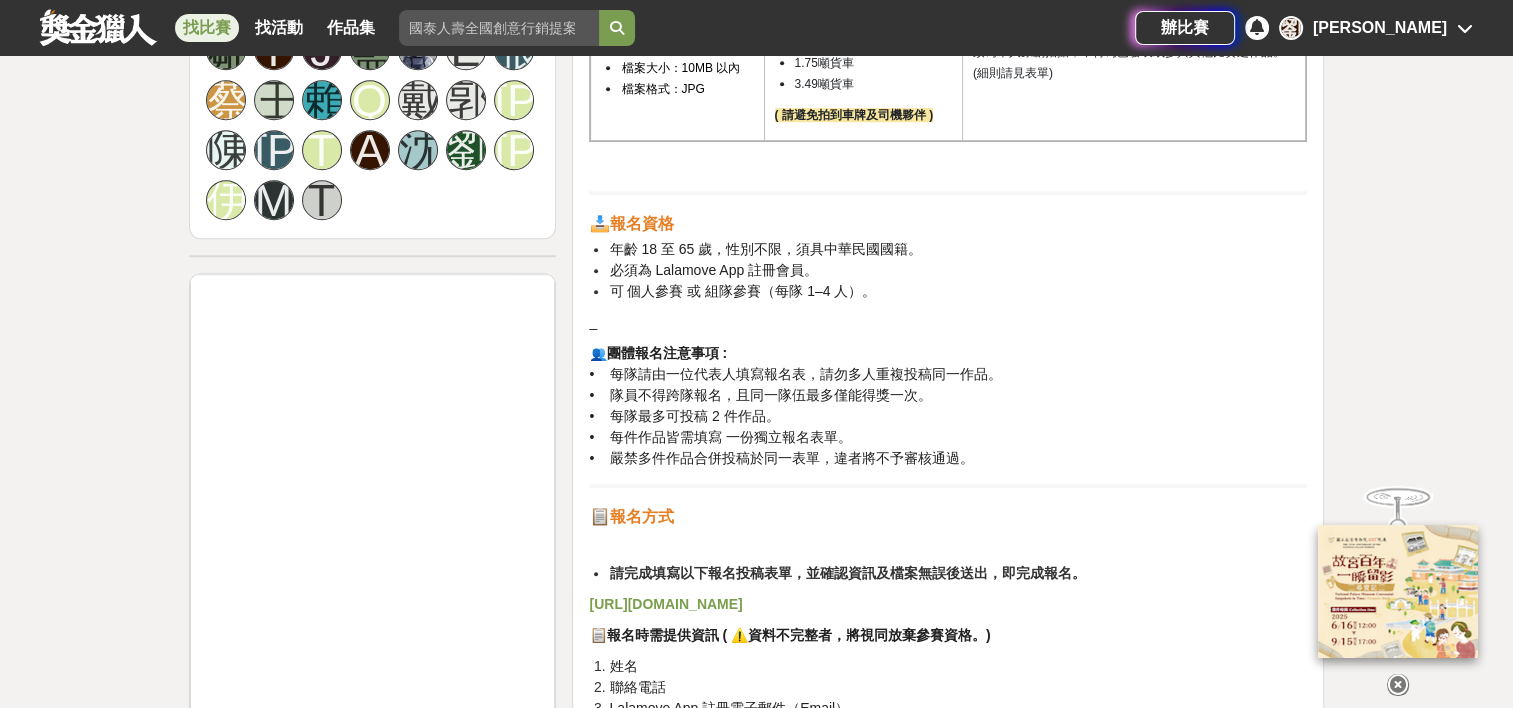 scroll, scrollTop: 1400, scrollLeft: 0, axis: vertical 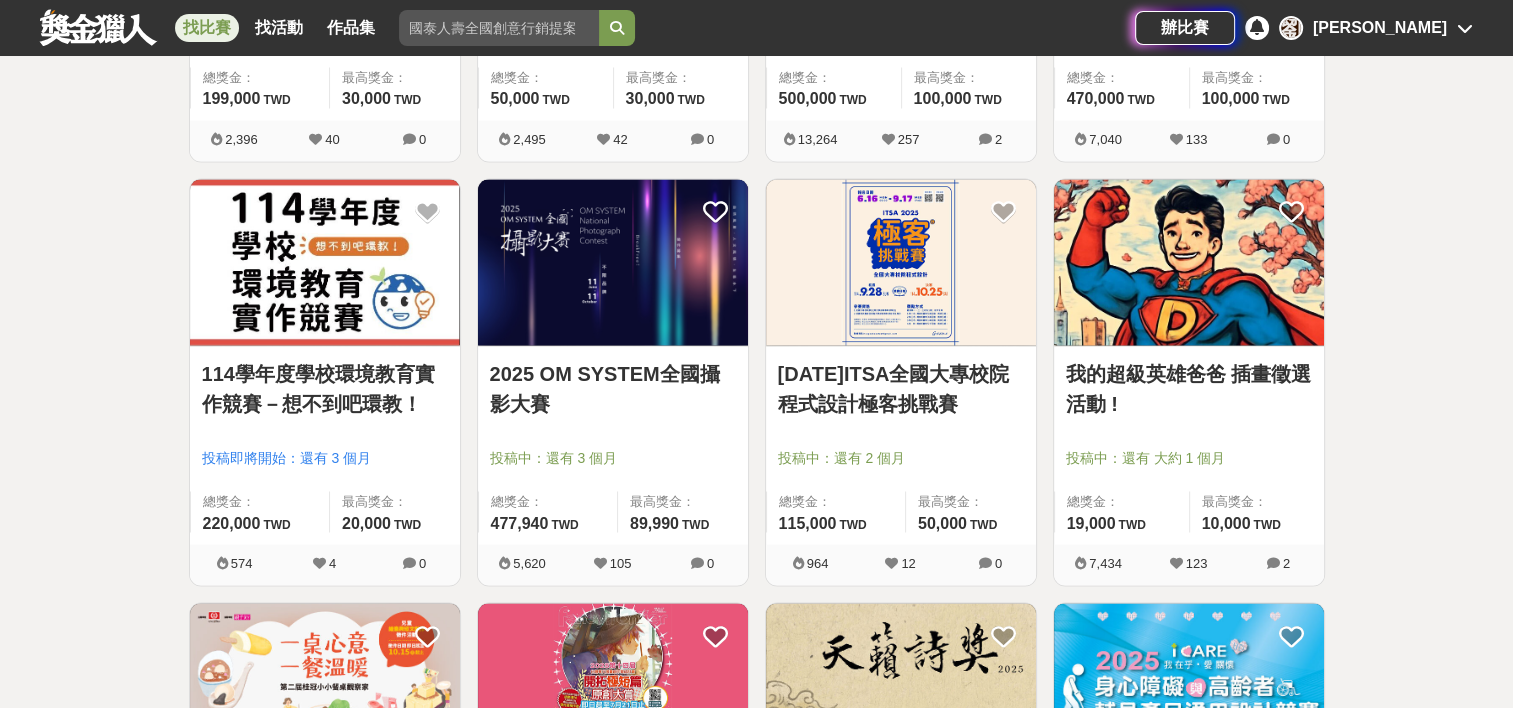 click on "2025 OM SYSTEM全國攝影大賽" at bounding box center (613, 388) 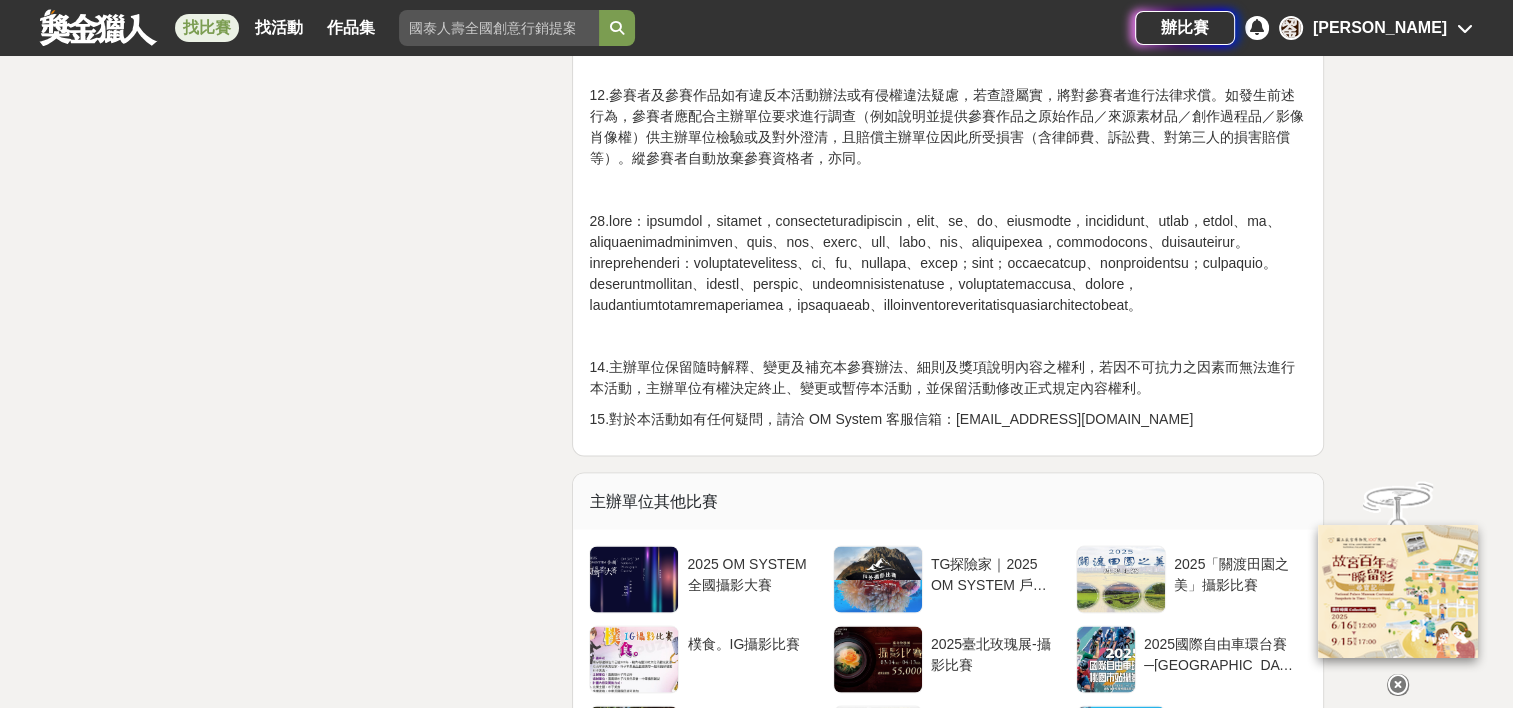 scroll, scrollTop: 3600, scrollLeft: 0, axis: vertical 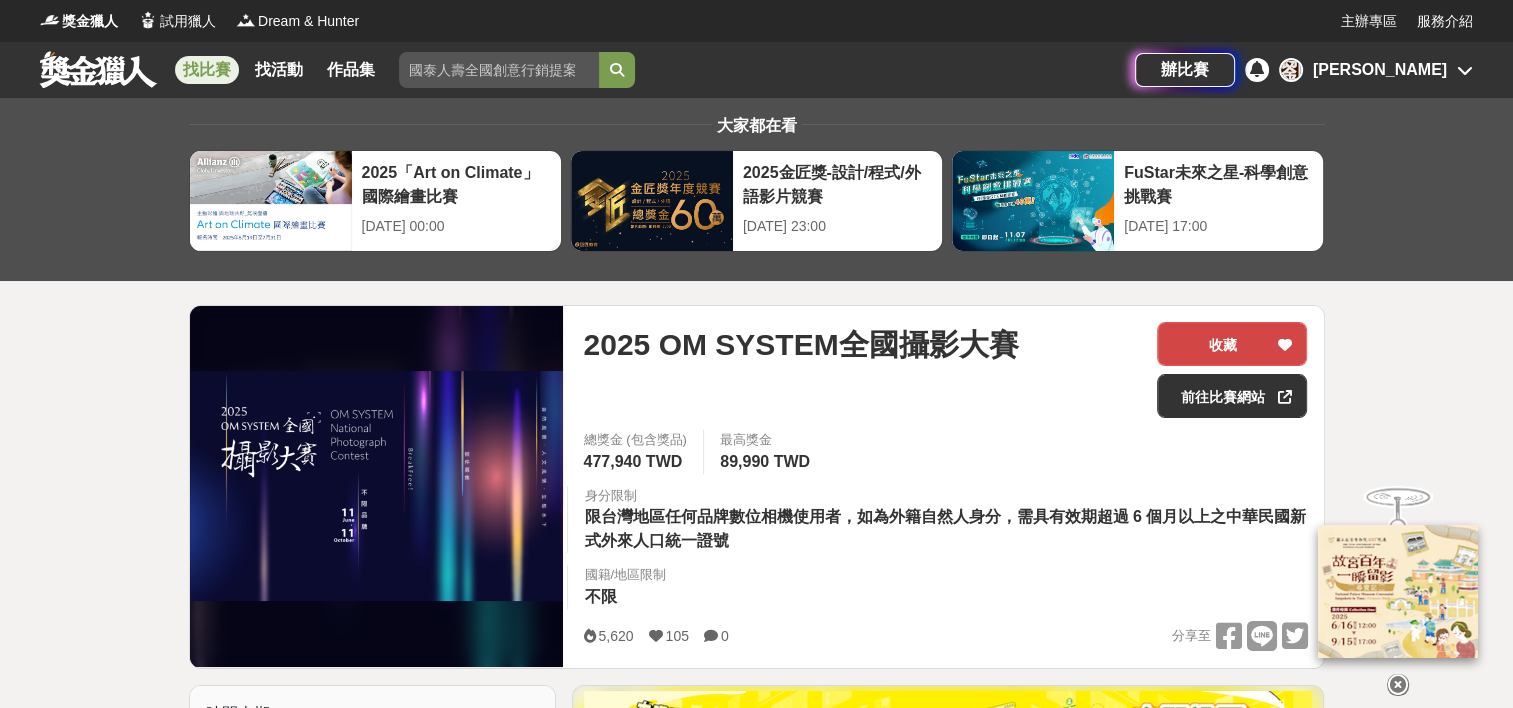click on "收藏" at bounding box center (1232, 344) 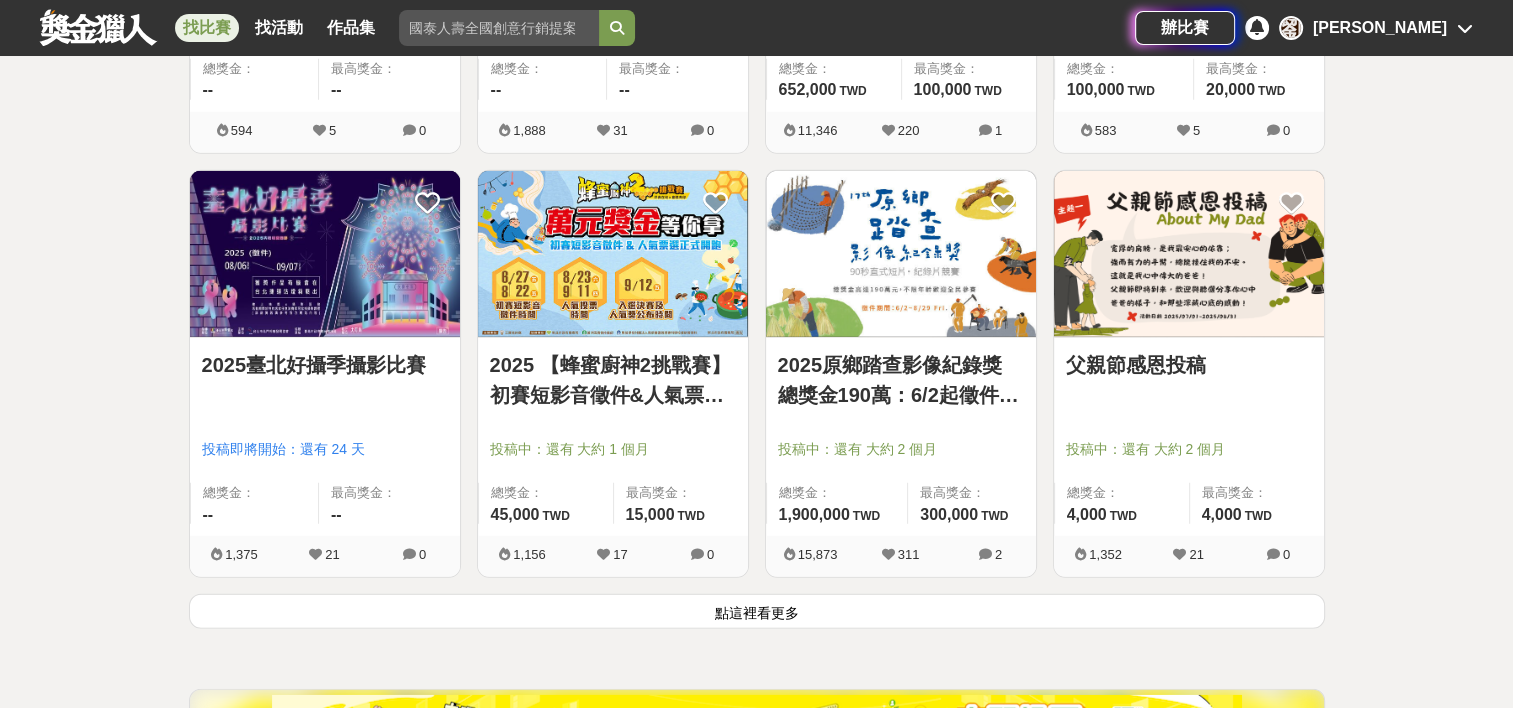 scroll, scrollTop: 12600, scrollLeft: 0, axis: vertical 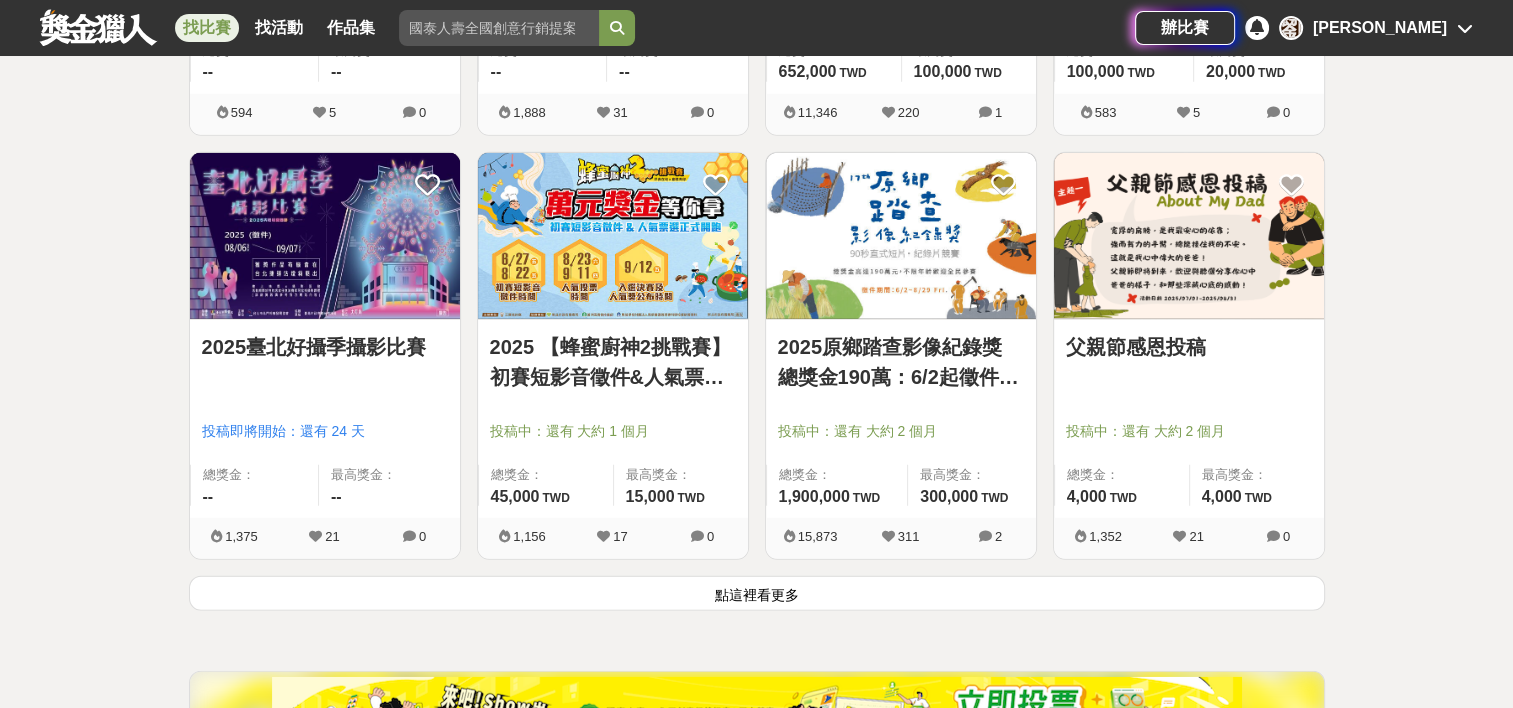 click on "2025原鄉踏查影像紀錄獎 總獎金190萬：6/2起徵件90秒內直式短片、紀錄片競賽" at bounding box center [901, 362] 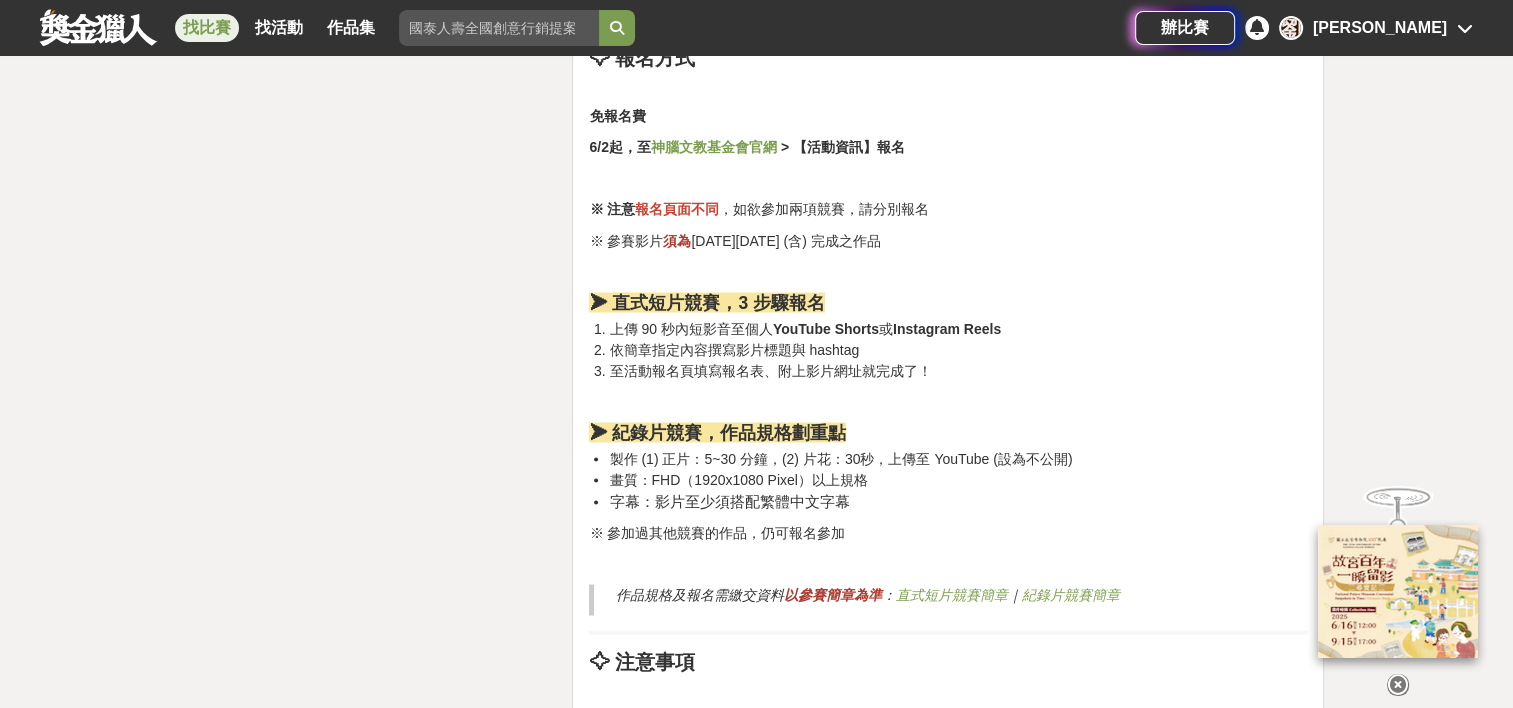 scroll, scrollTop: 3900, scrollLeft: 0, axis: vertical 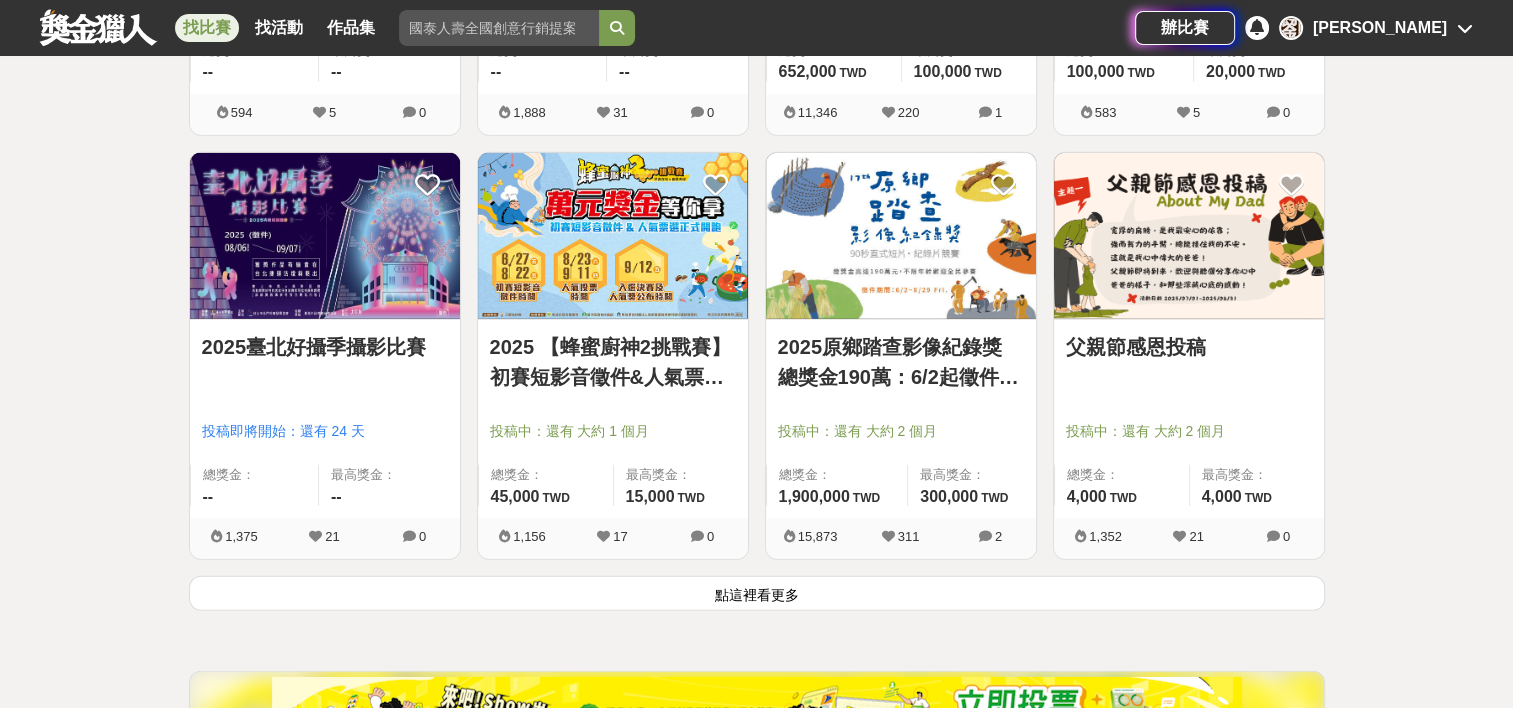 click on "2025臺北好攝季攝影比賽" at bounding box center (325, 347) 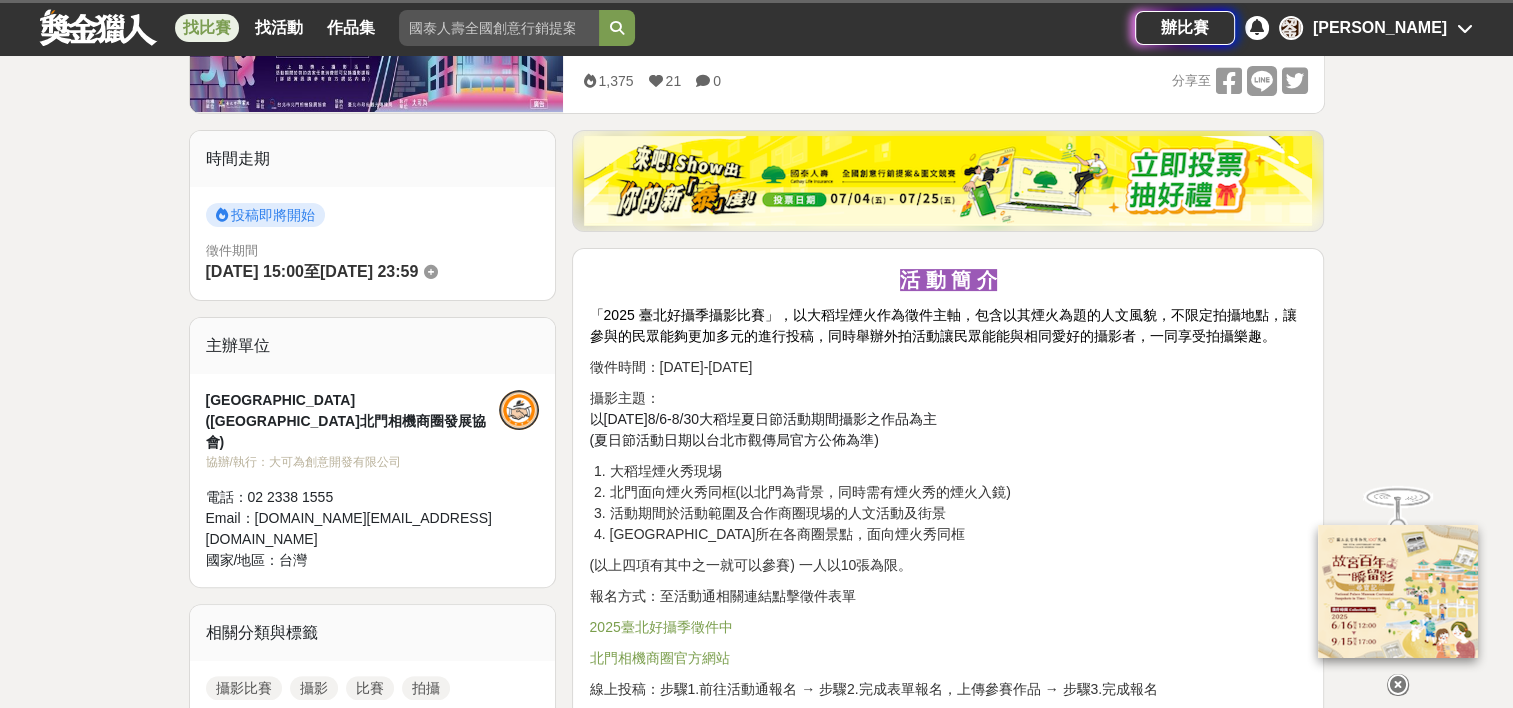 scroll, scrollTop: 500, scrollLeft: 0, axis: vertical 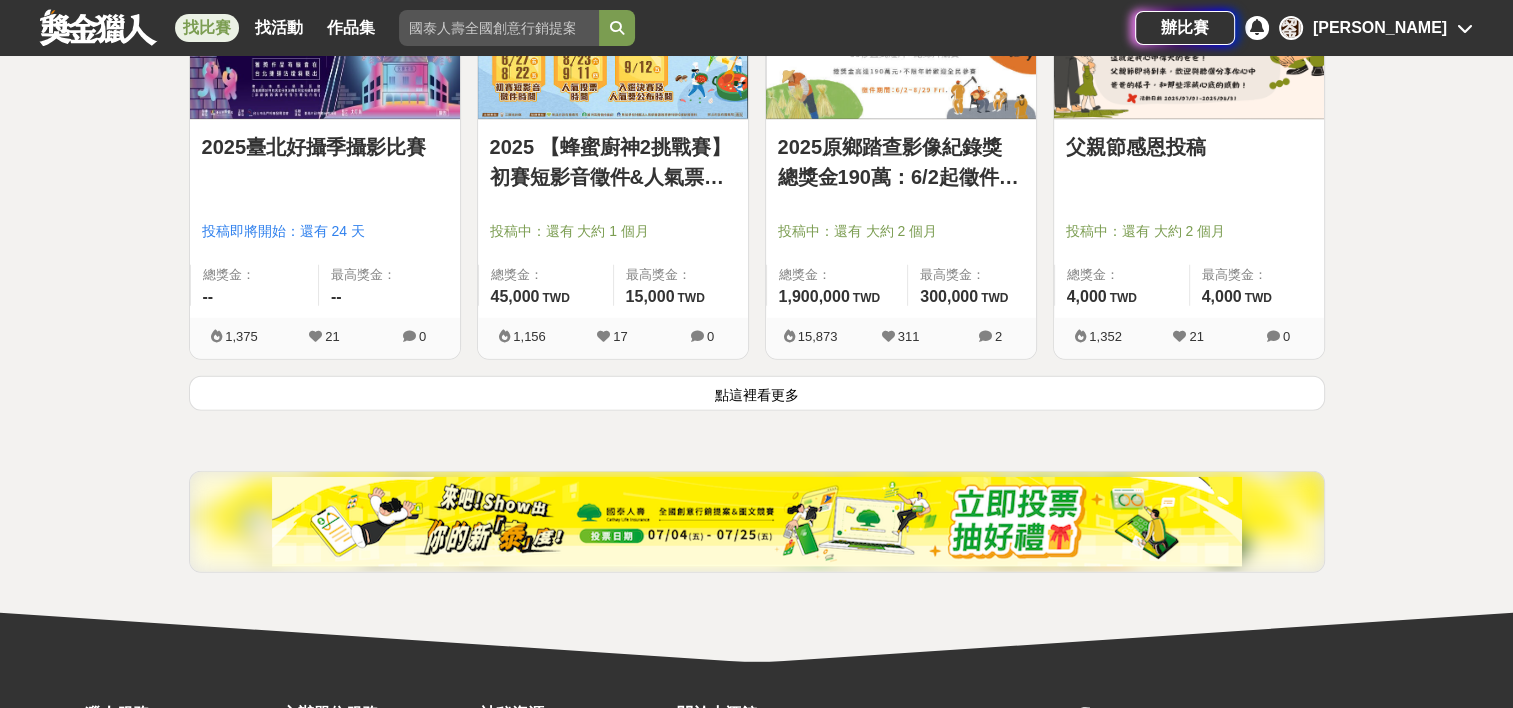 click on "點這裡看更多" at bounding box center [757, 393] 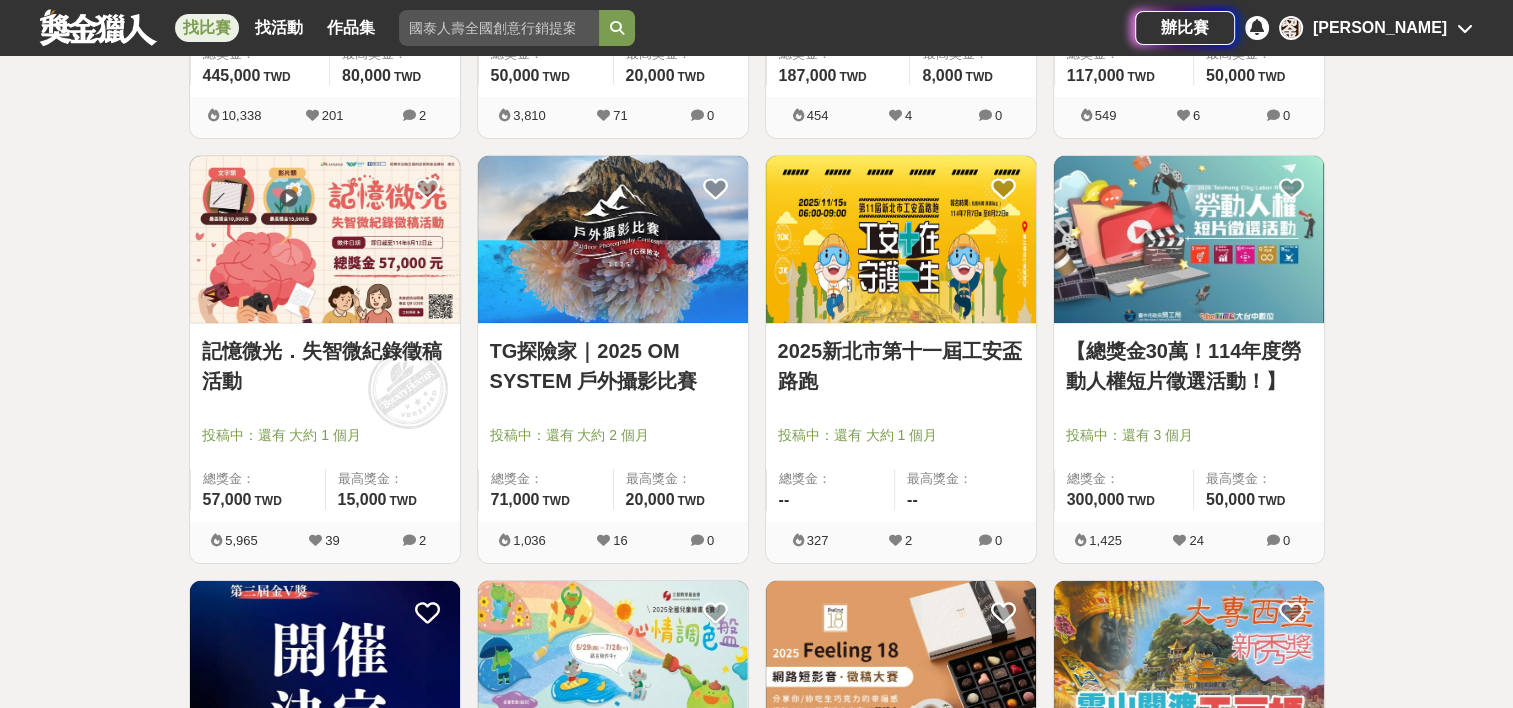 scroll, scrollTop: 14300, scrollLeft: 0, axis: vertical 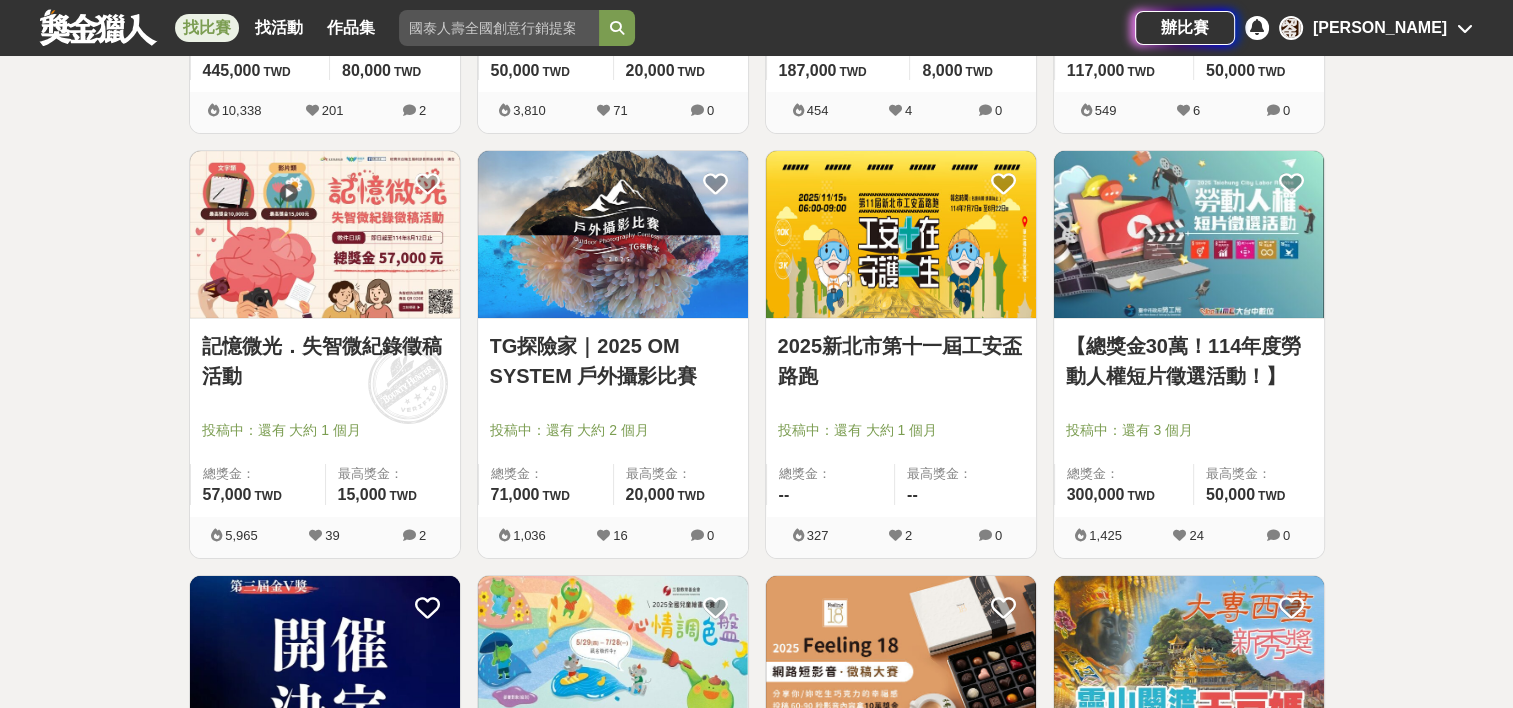 click on "TG探險家｜2025 OM SYSTEM 戶外攝影比賽" at bounding box center [613, 361] 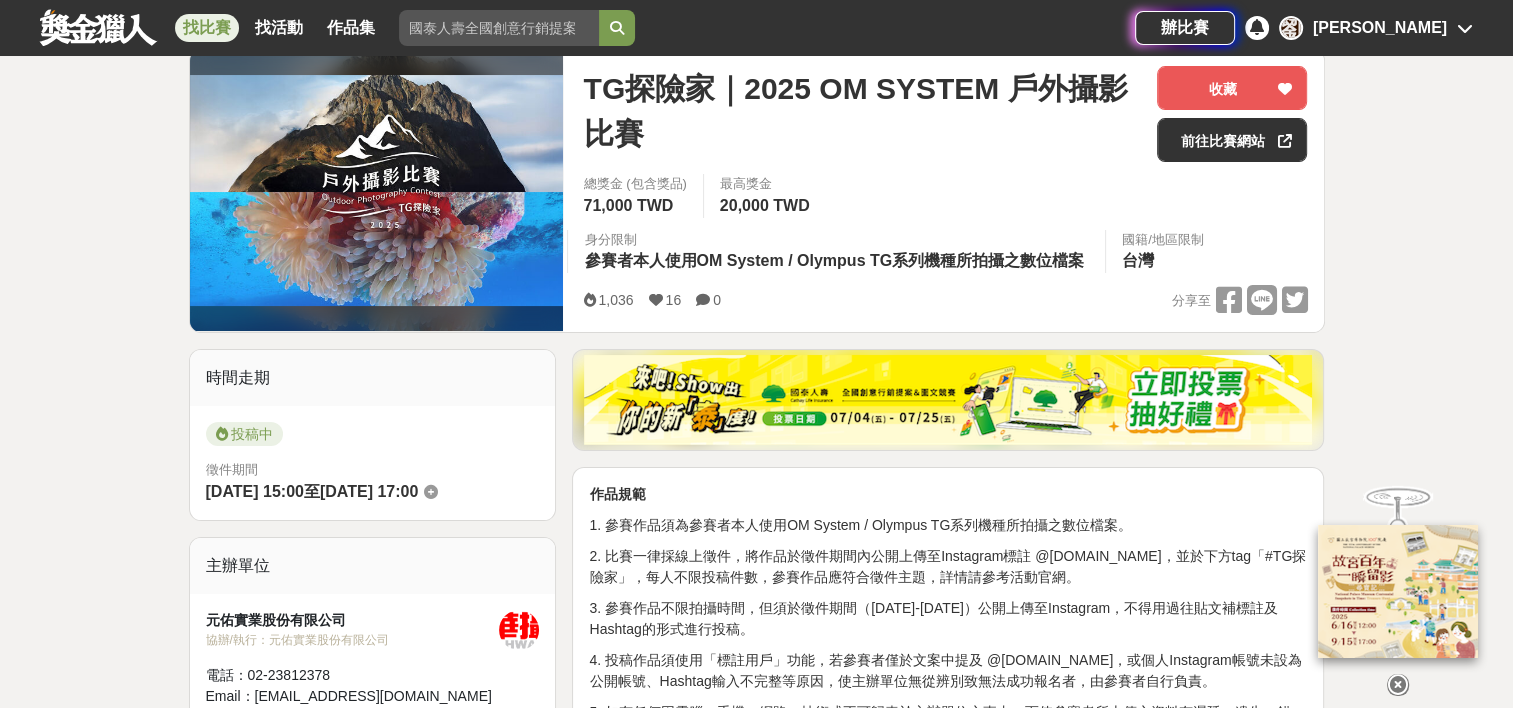 scroll, scrollTop: 0, scrollLeft: 0, axis: both 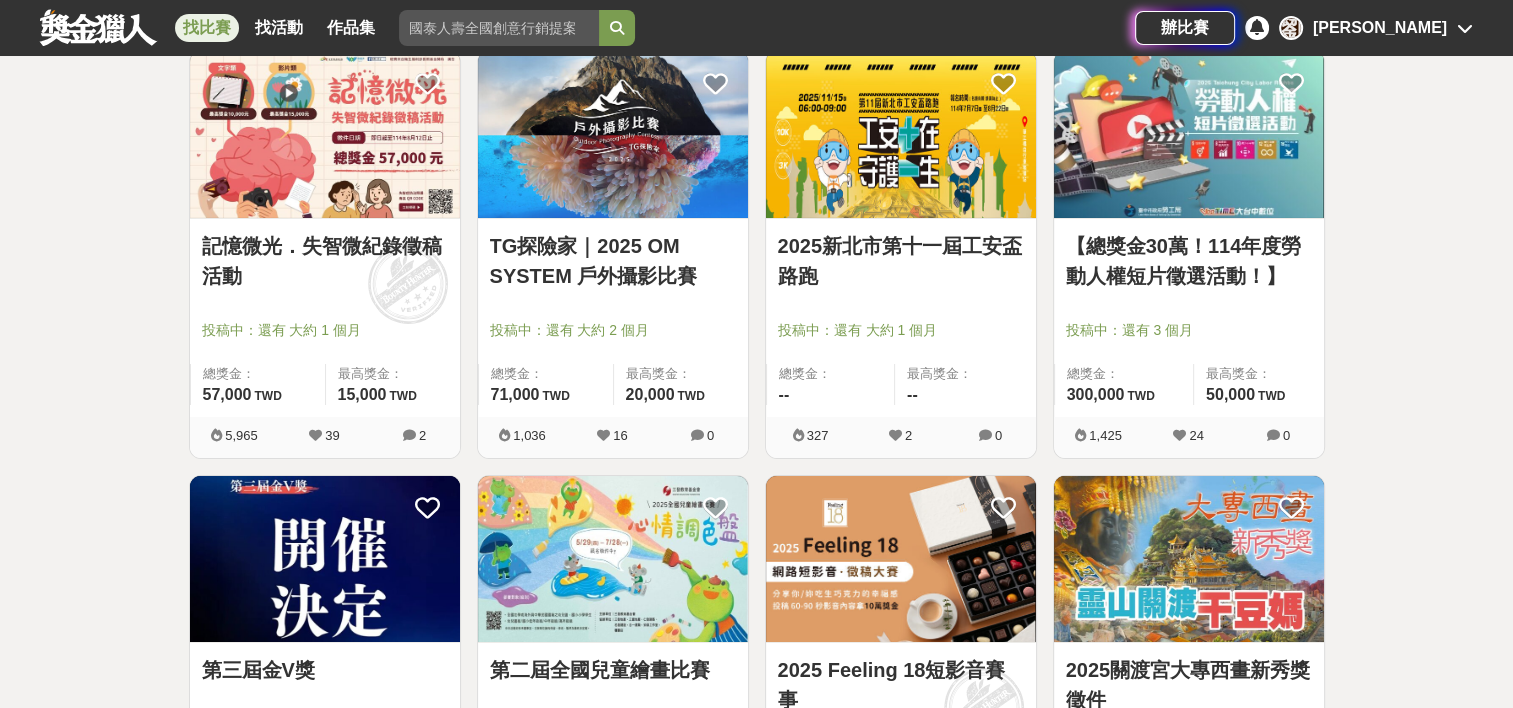 click on "TG探險家｜2025 OM SYSTEM 戶外攝影比賽" at bounding box center [613, 261] 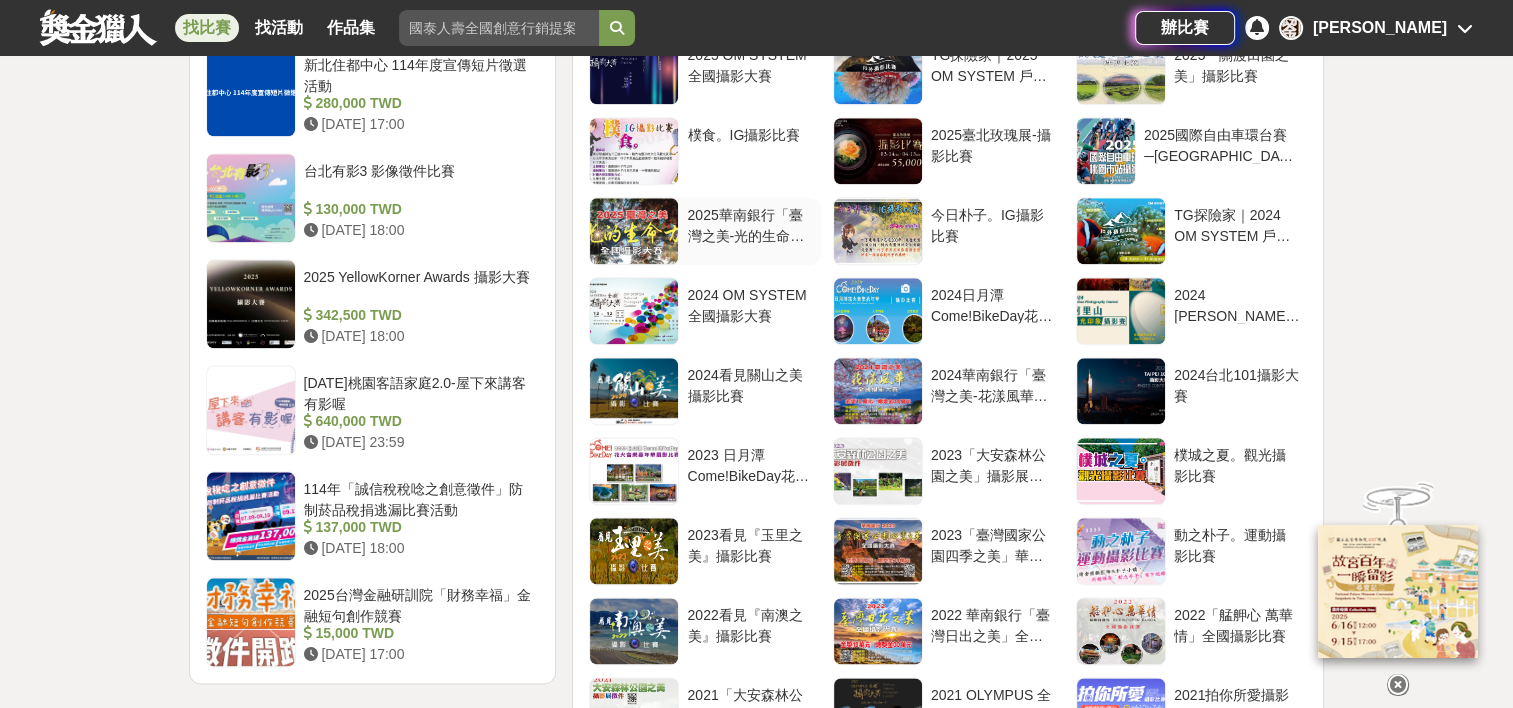 scroll, scrollTop: 2200, scrollLeft: 0, axis: vertical 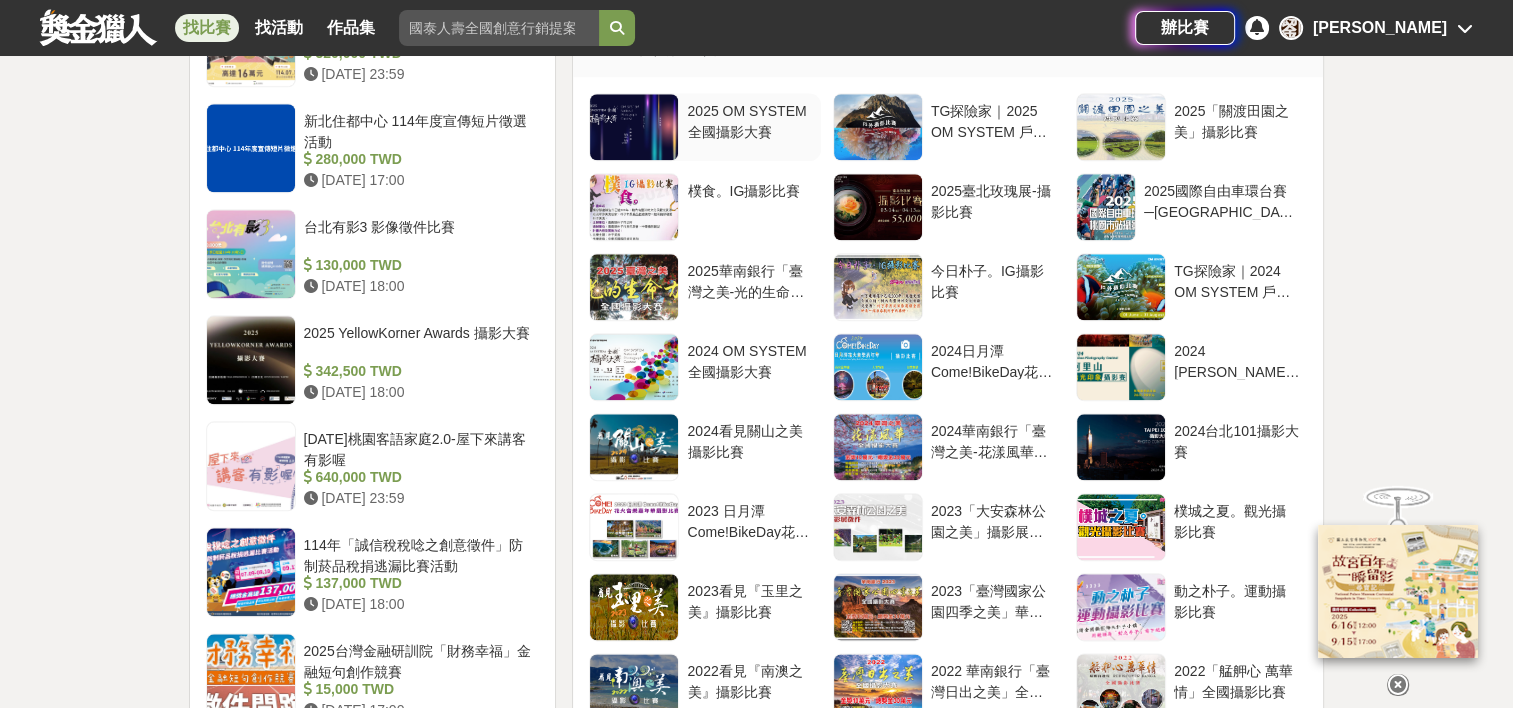 click on "2025 OM SYSTEM全國攝影大賽" at bounding box center (749, 120) 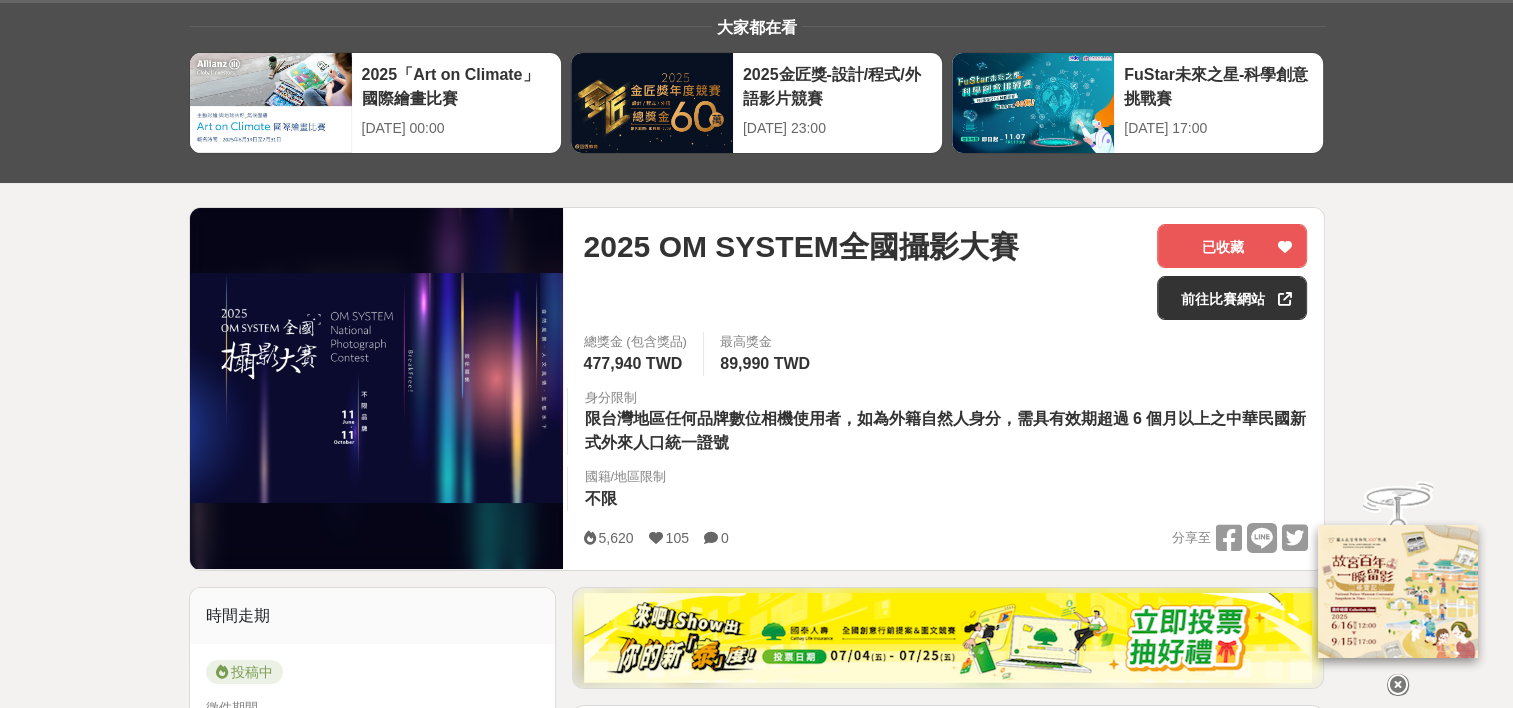 scroll, scrollTop: 100, scrollLeft: 0, axis: vertical 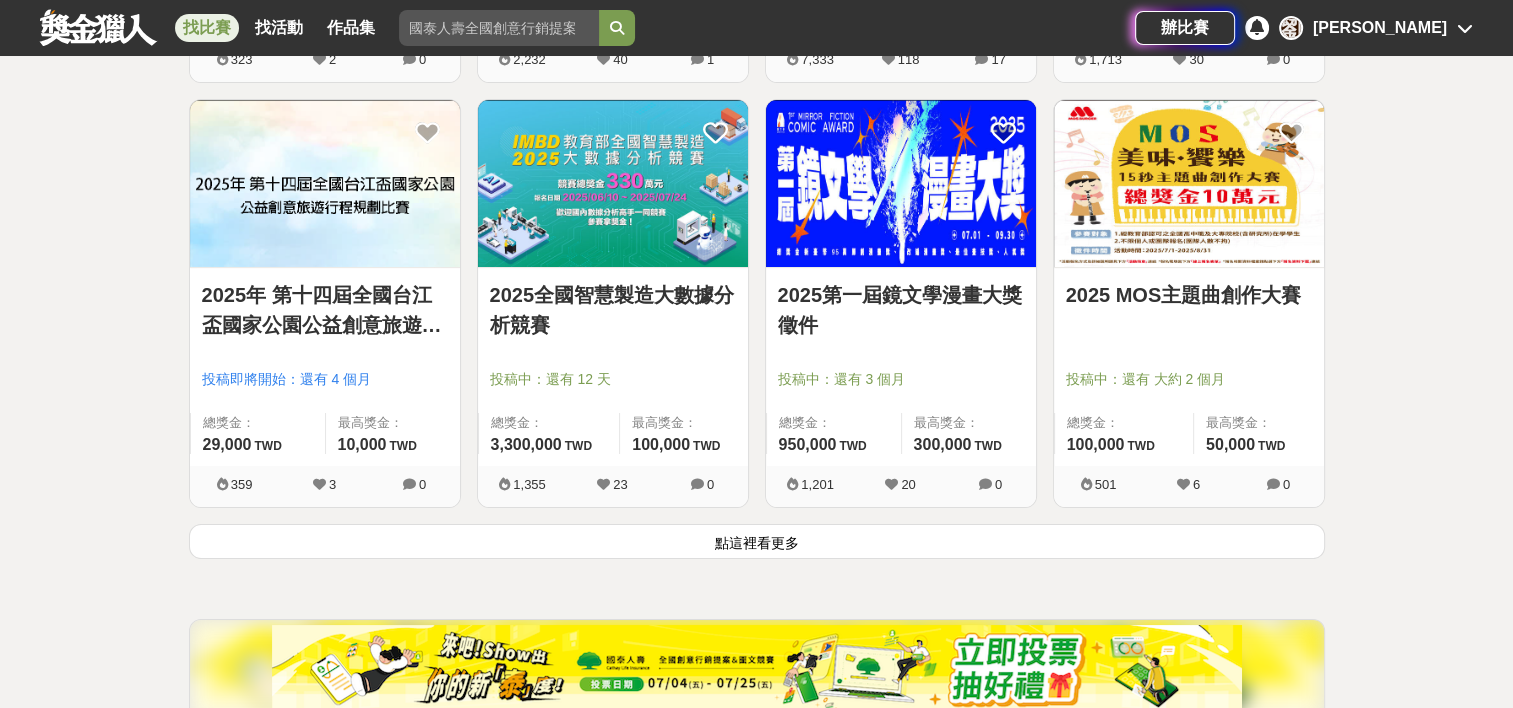 click on "點這裡看更多" at bounding box center [757, 541] 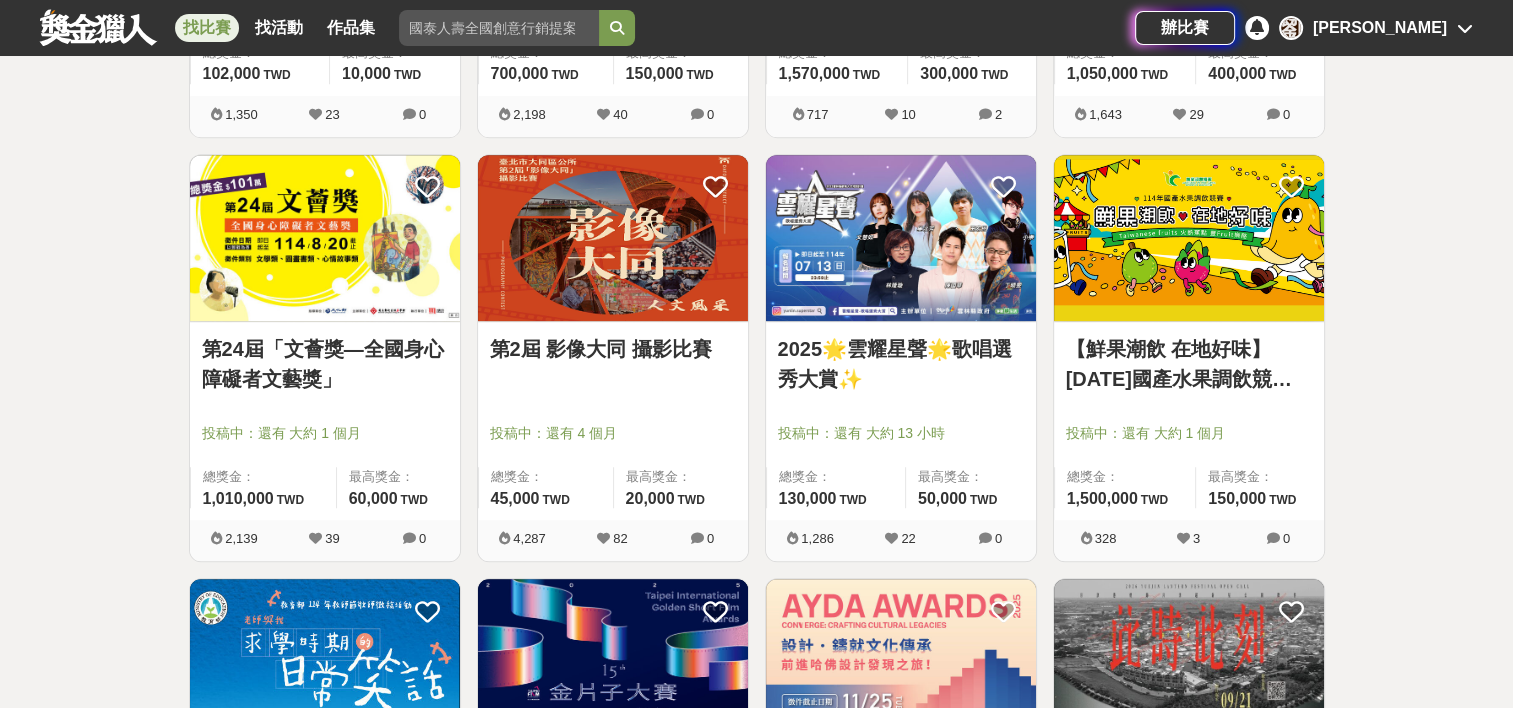 scroll, scrollTop: 16000, scrollLeft: 0, axis: vertical 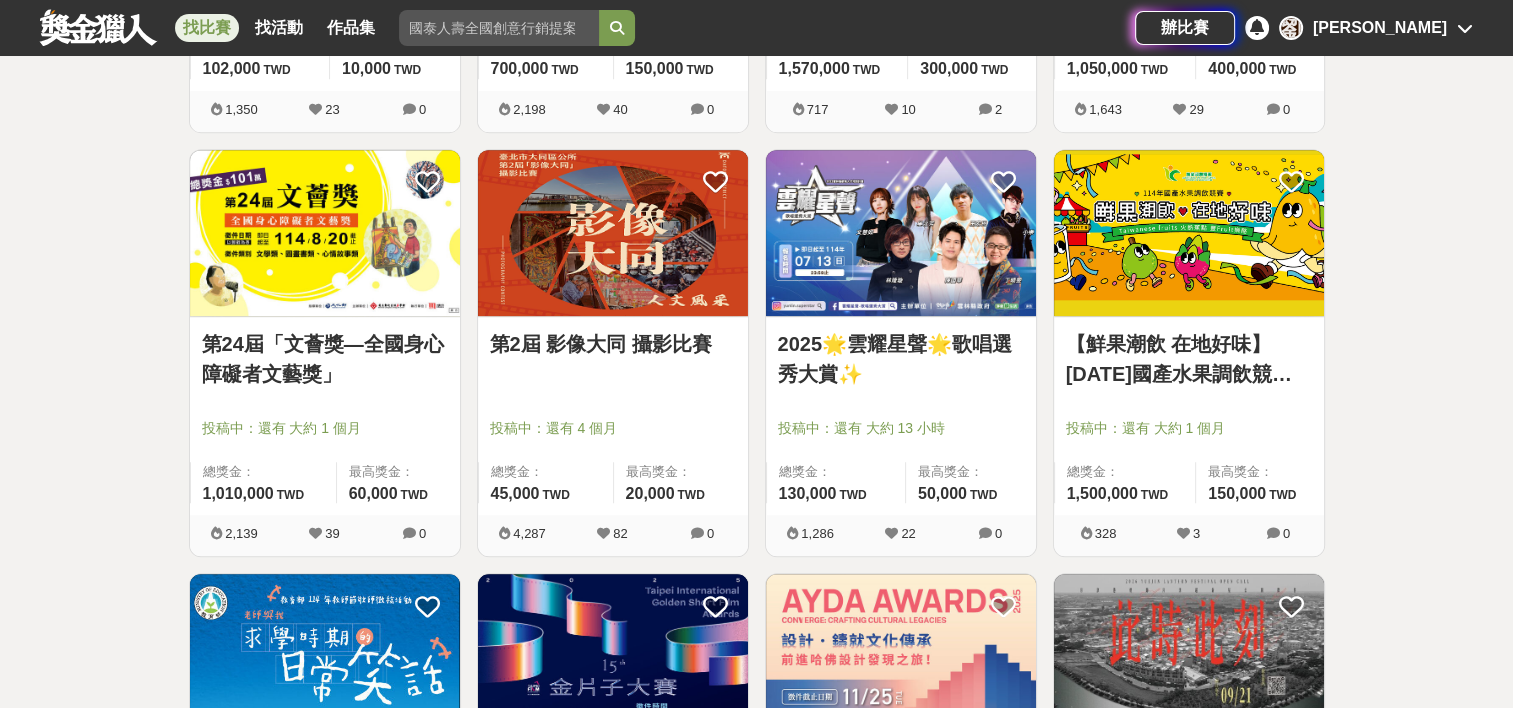 click on "第2屆 影像大同 攝影比賽" at bounding box center (613, 344) 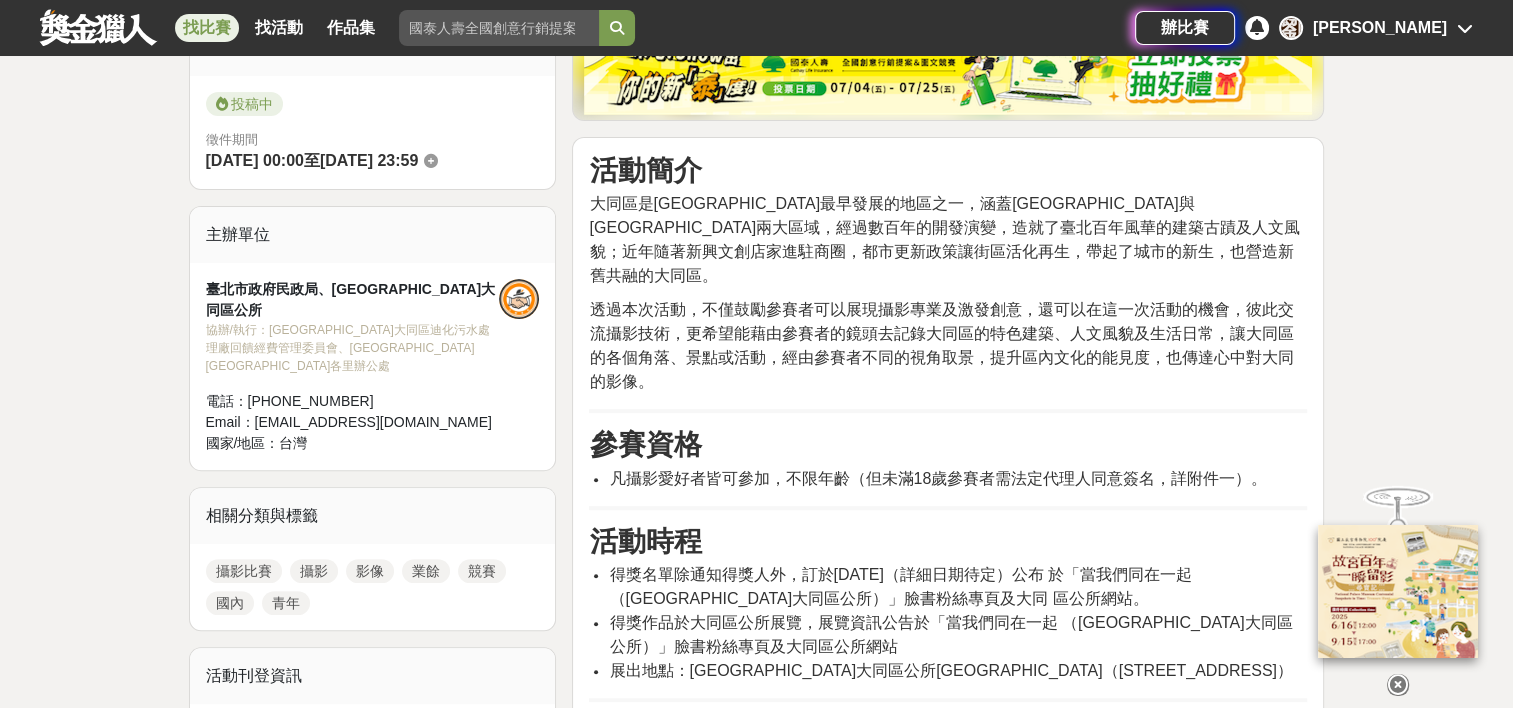 scroll, scrollTop: 600, scrollLeft: 0, axis: vertical 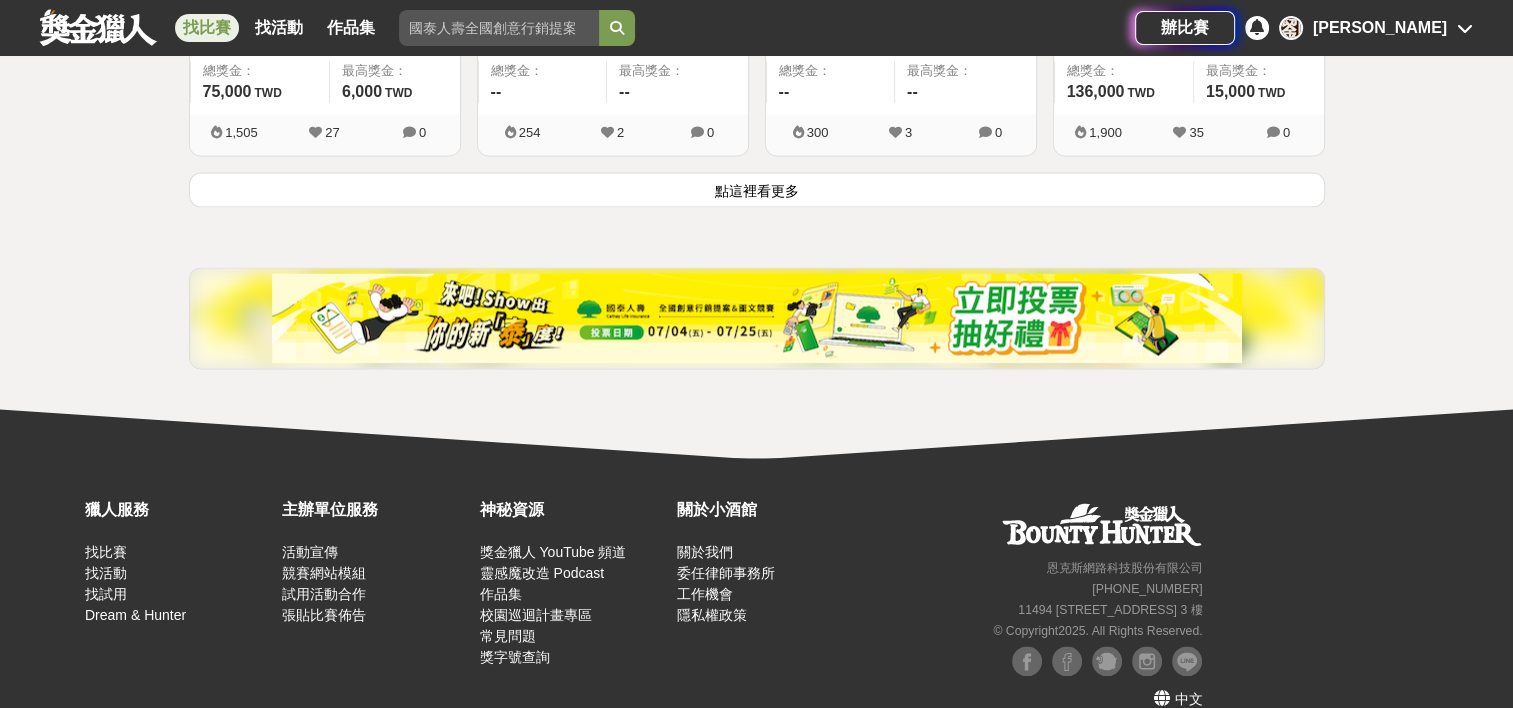 click on "點這裡看更多" at bounding box center (757, 189) 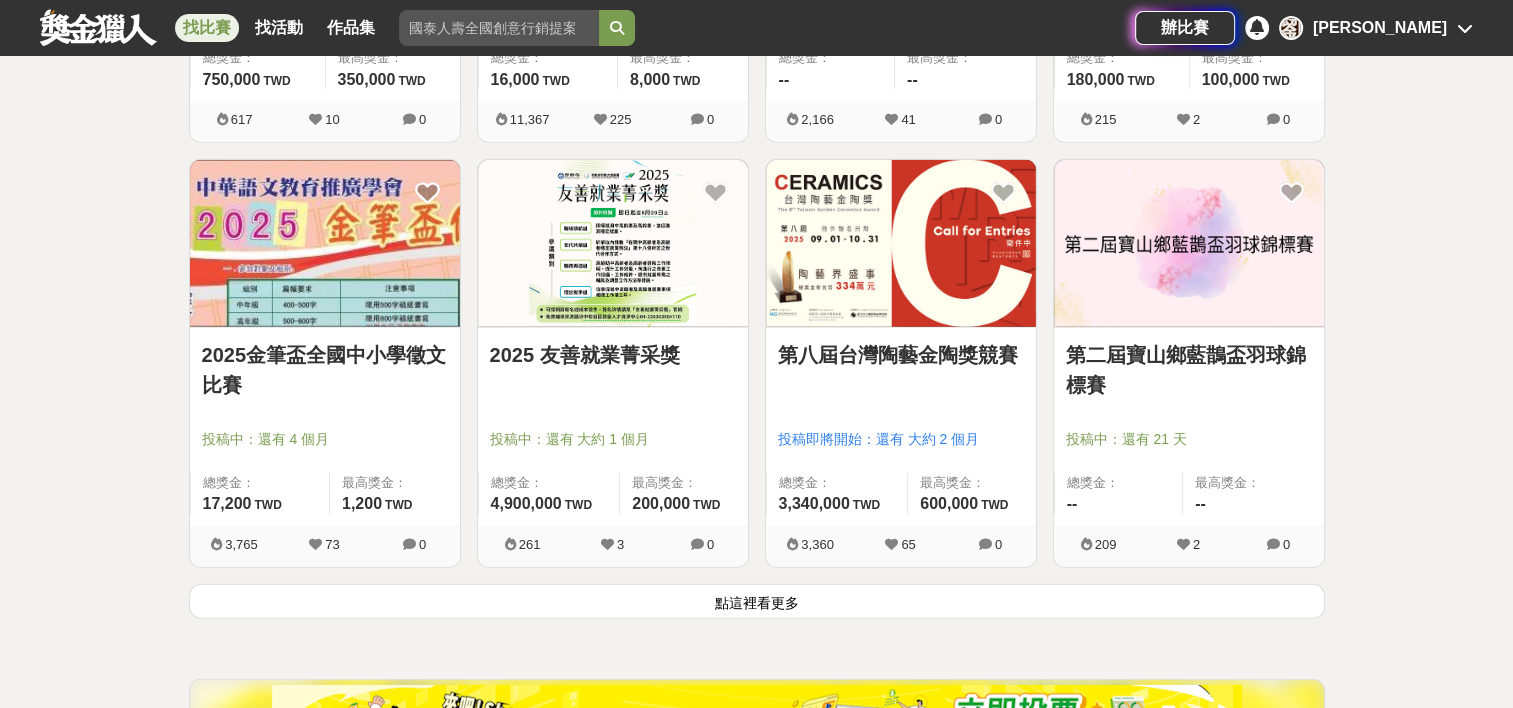 scroll, scrollTop: 20300, scrollLeft: 0, axis: vertical 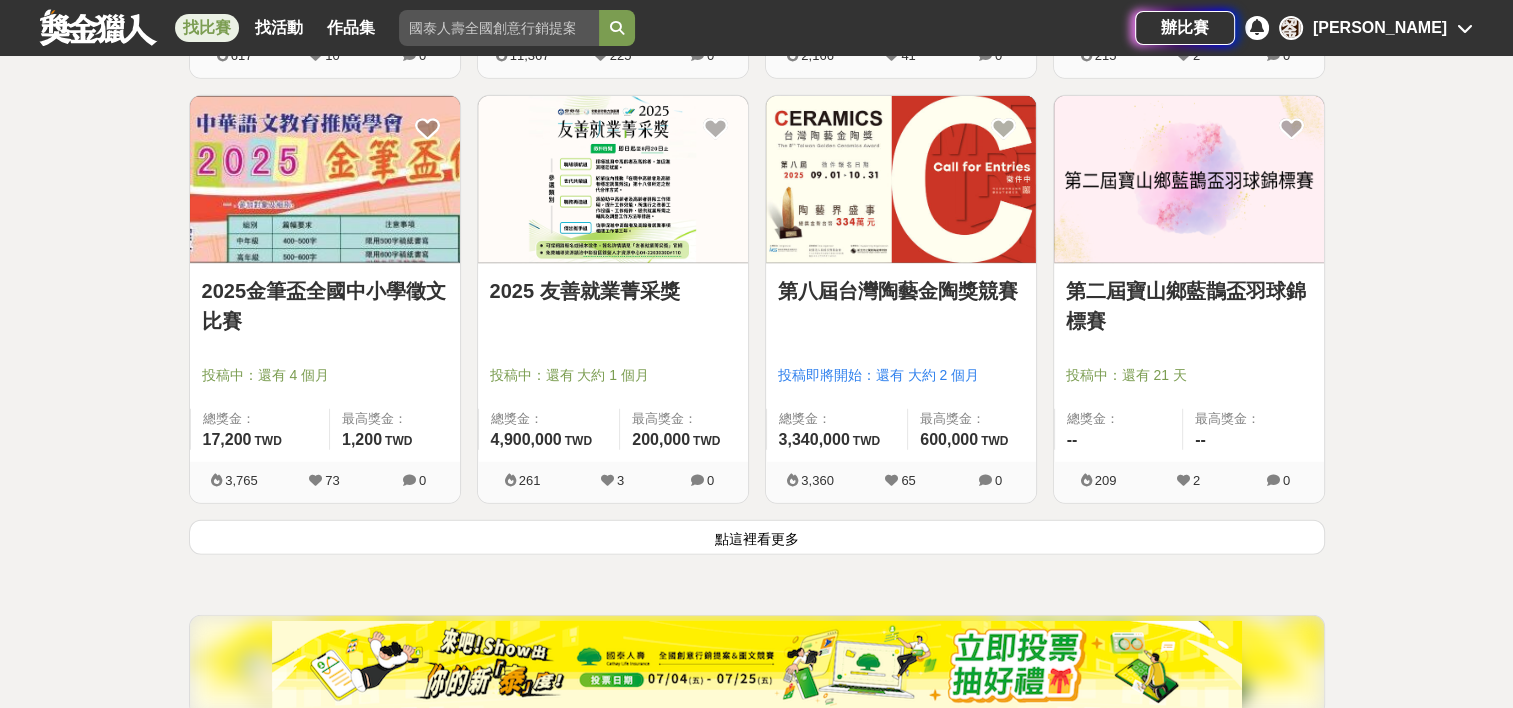click on "點這裡看更多" at bounding box center [757, 537] 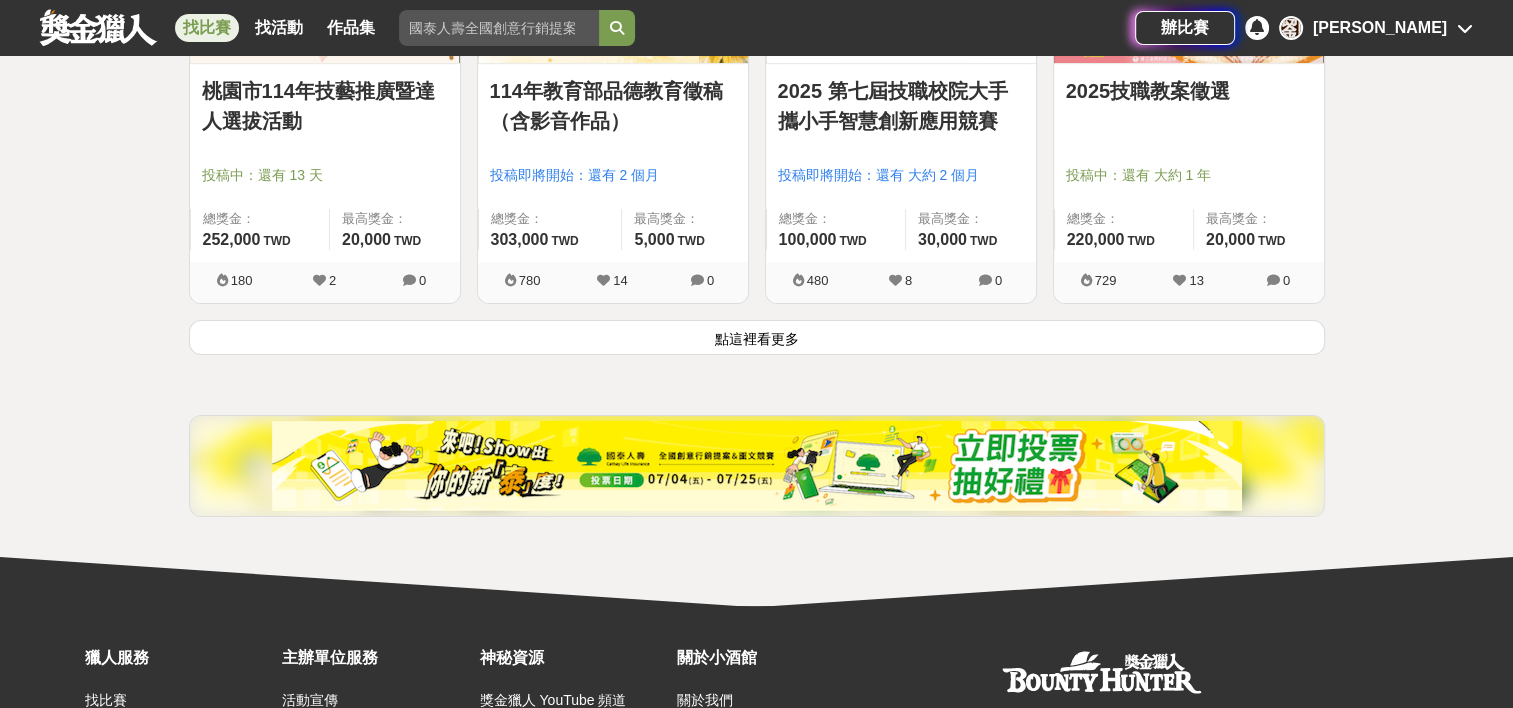 scroll, scrollTop: 23100, scrollLeft: 0, axis: vertical 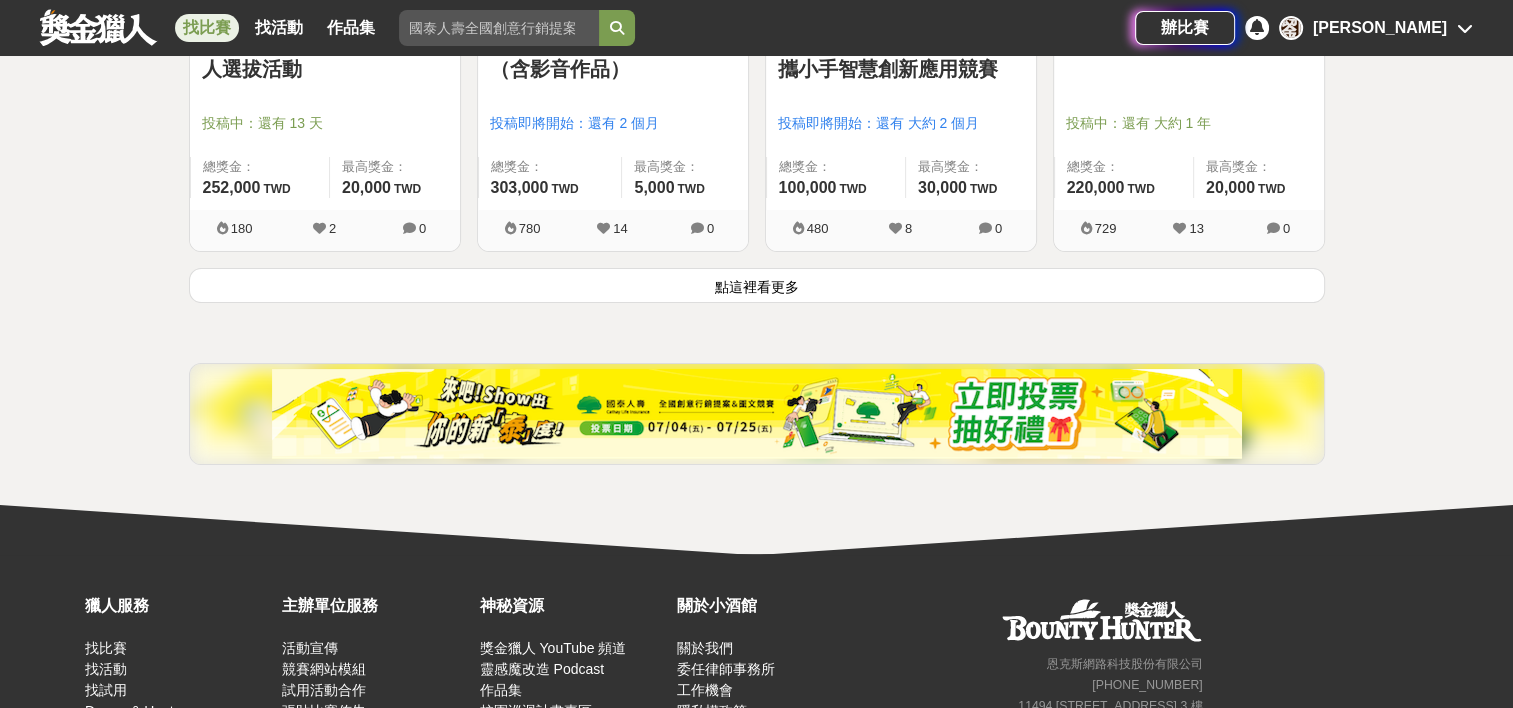 click on "點這裡看更多" at bounding box center (757, 285) 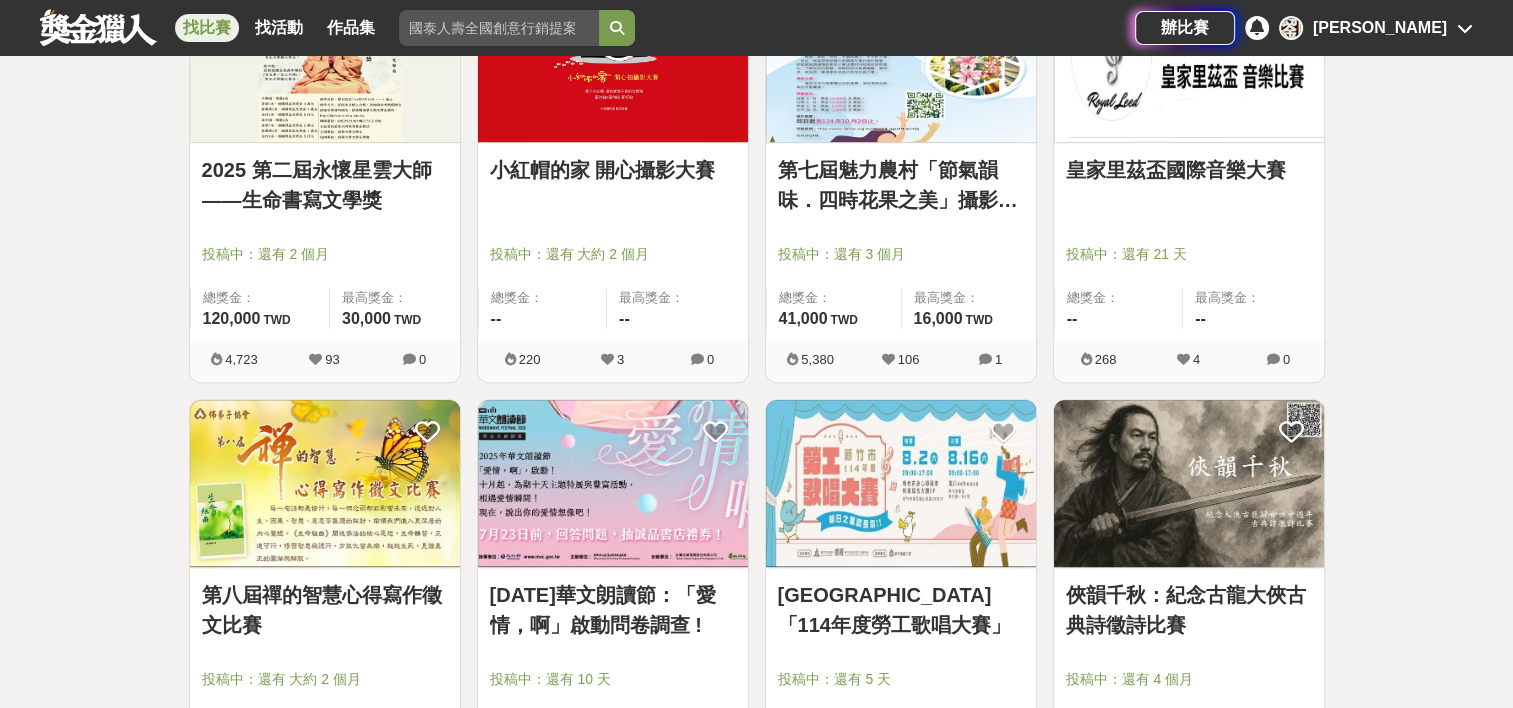 scroll, scrollTop: 23800, scrollLeft: 0, axis: vertical 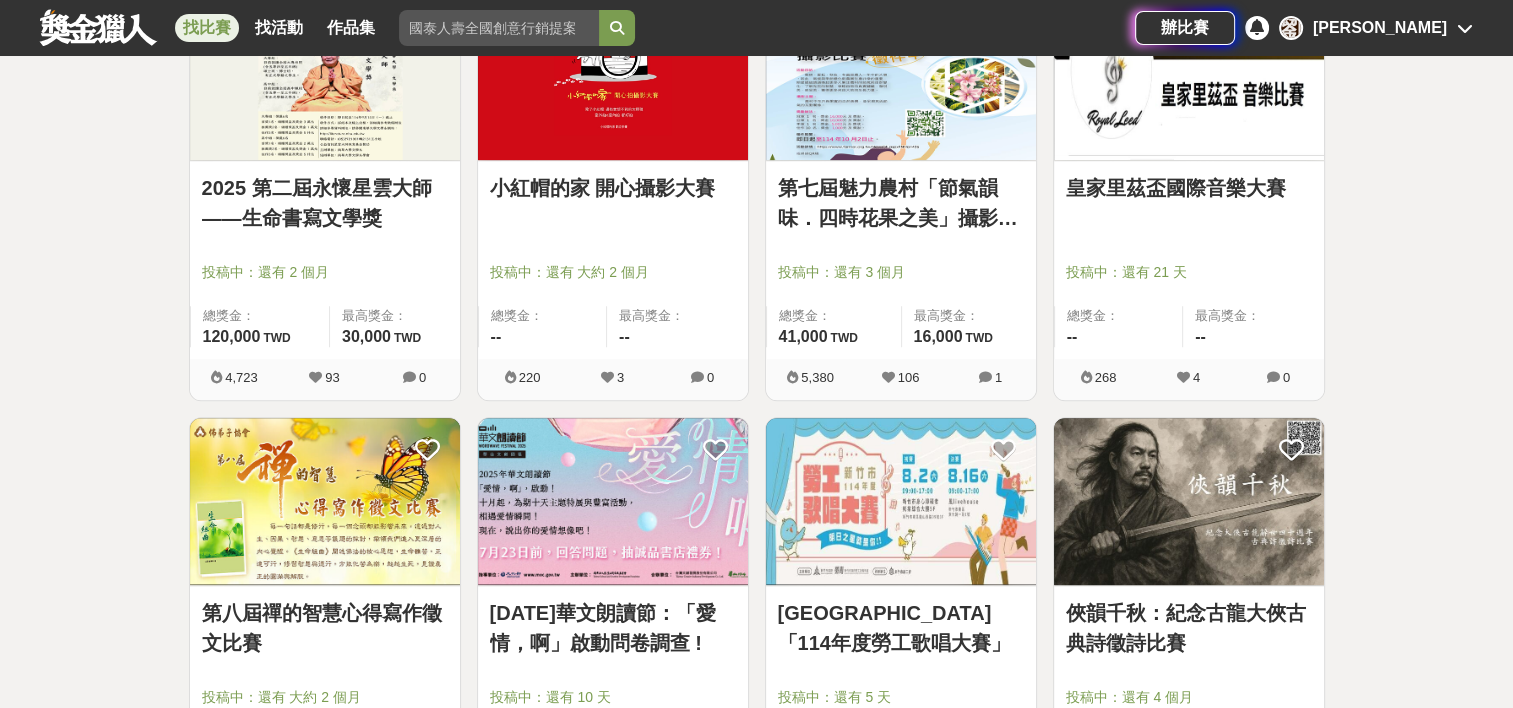 click at bounding box center [1465, 28] 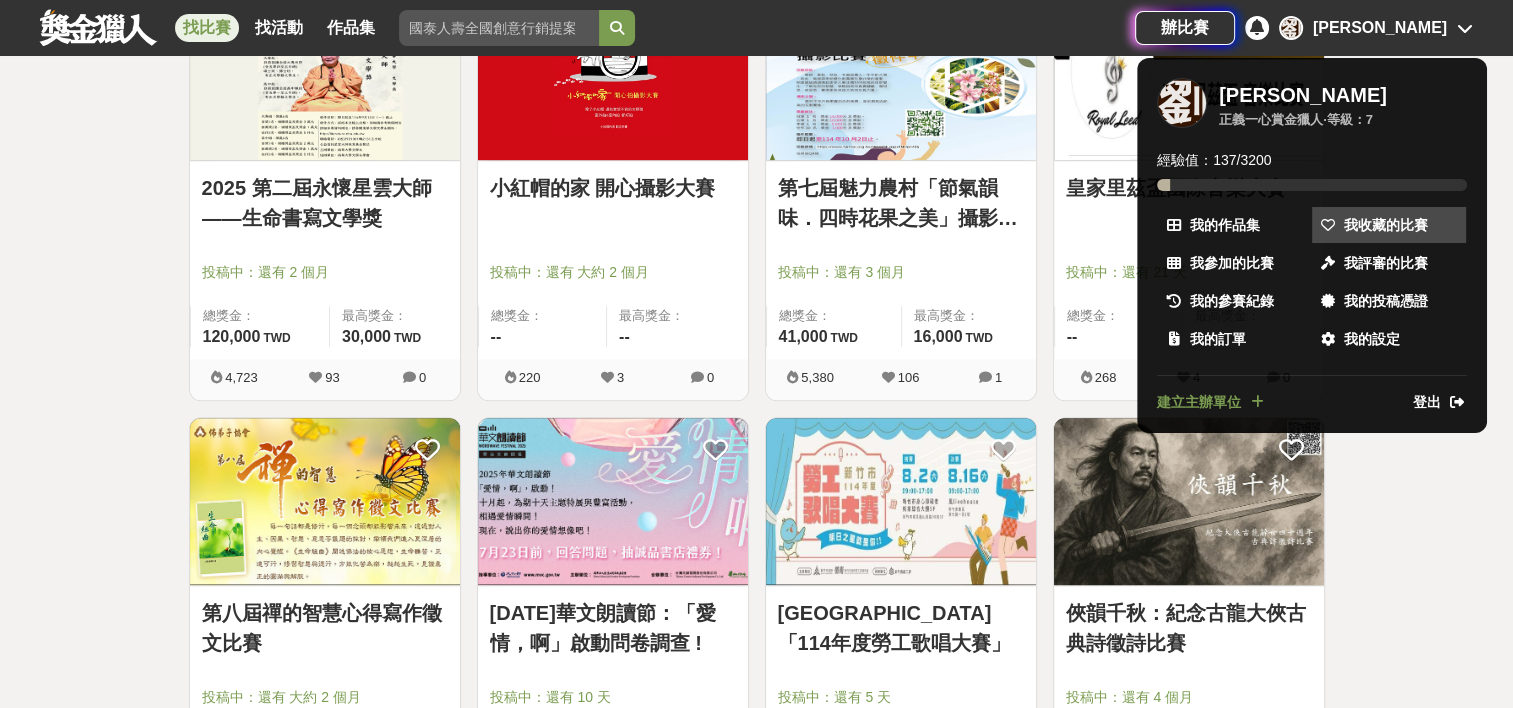 click on "我收藏的比賽" at bounding box center [1386, 225] 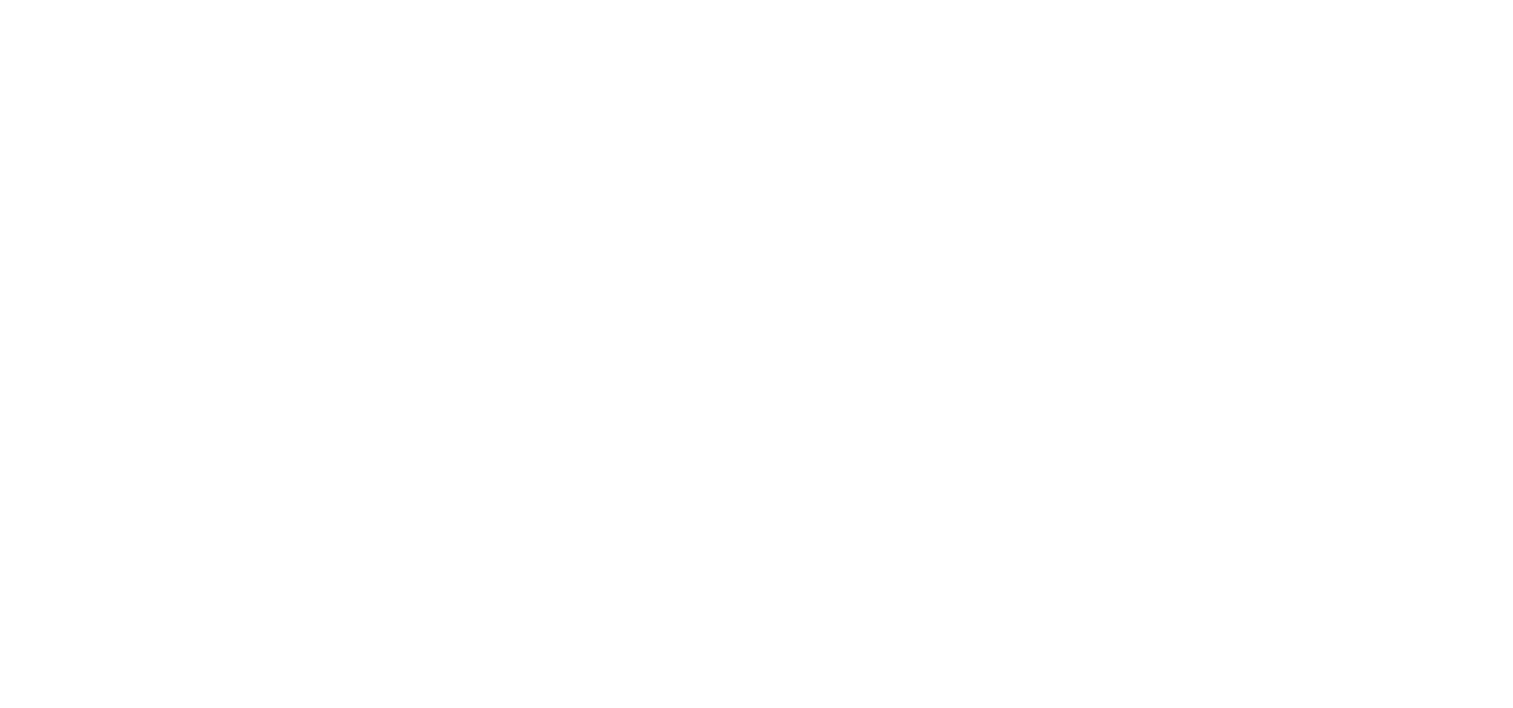 scroll, scrollTop: 0, scrollLeft: 0, axis: both 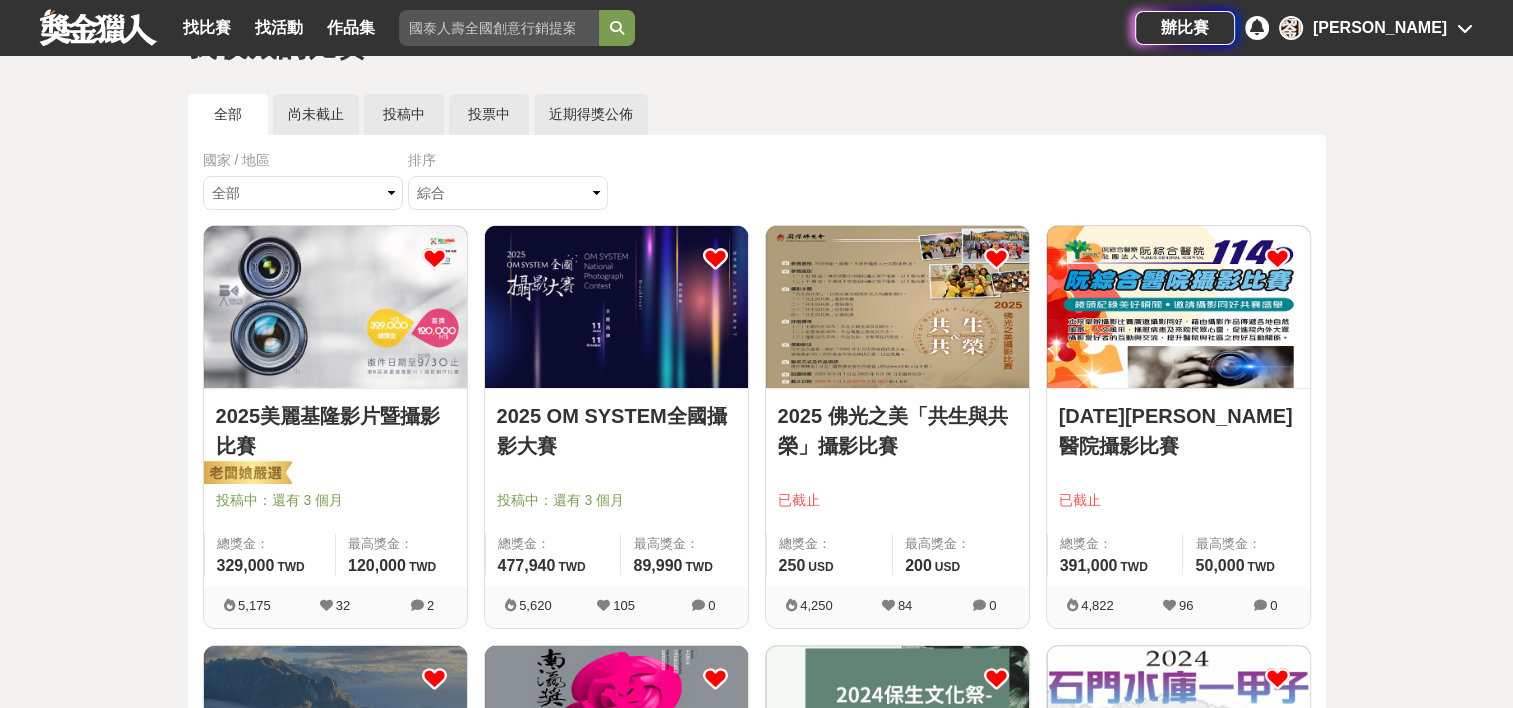 click on "2025美麗基隆影片暨攝影比賽" at bounding box center (335, 431) 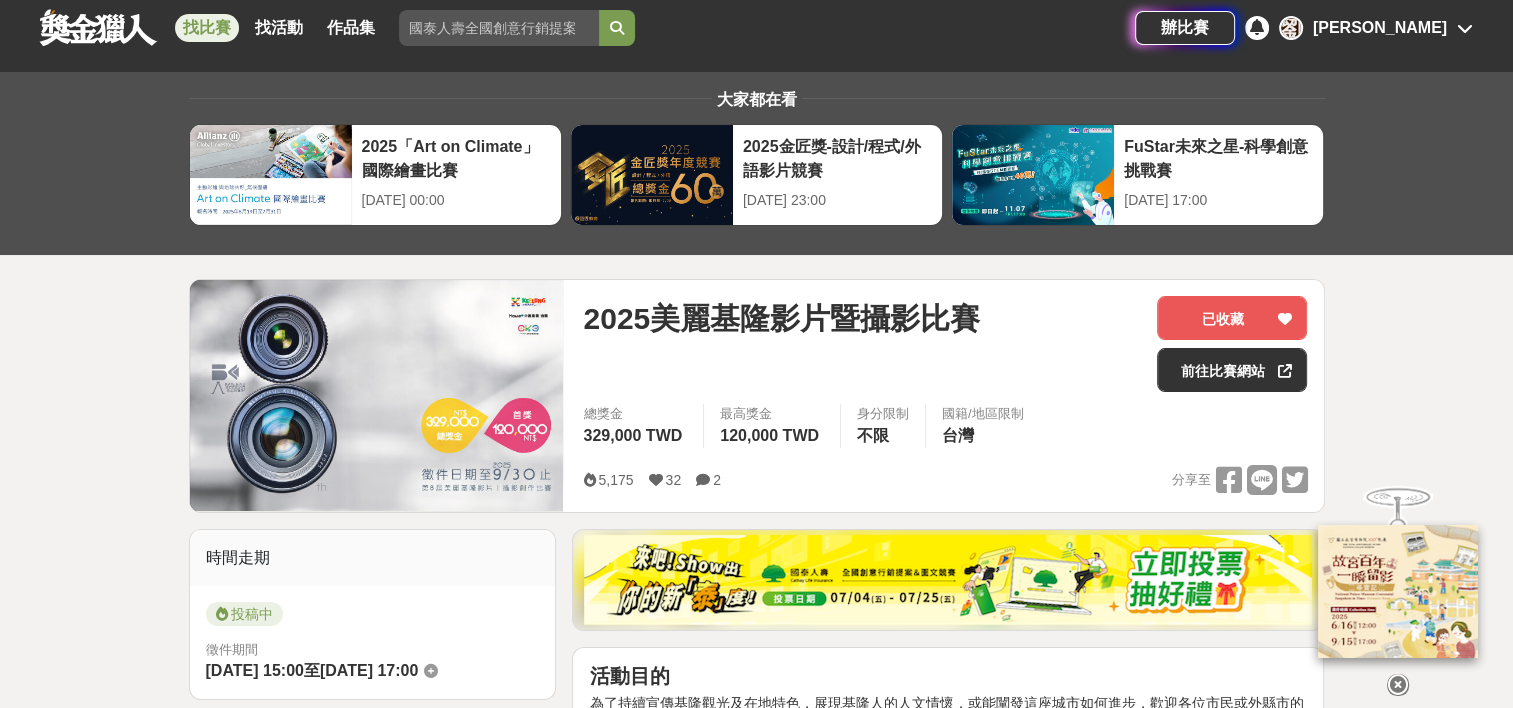 scroll, scrollTop: 0, scrollLeft: 0, axis: both 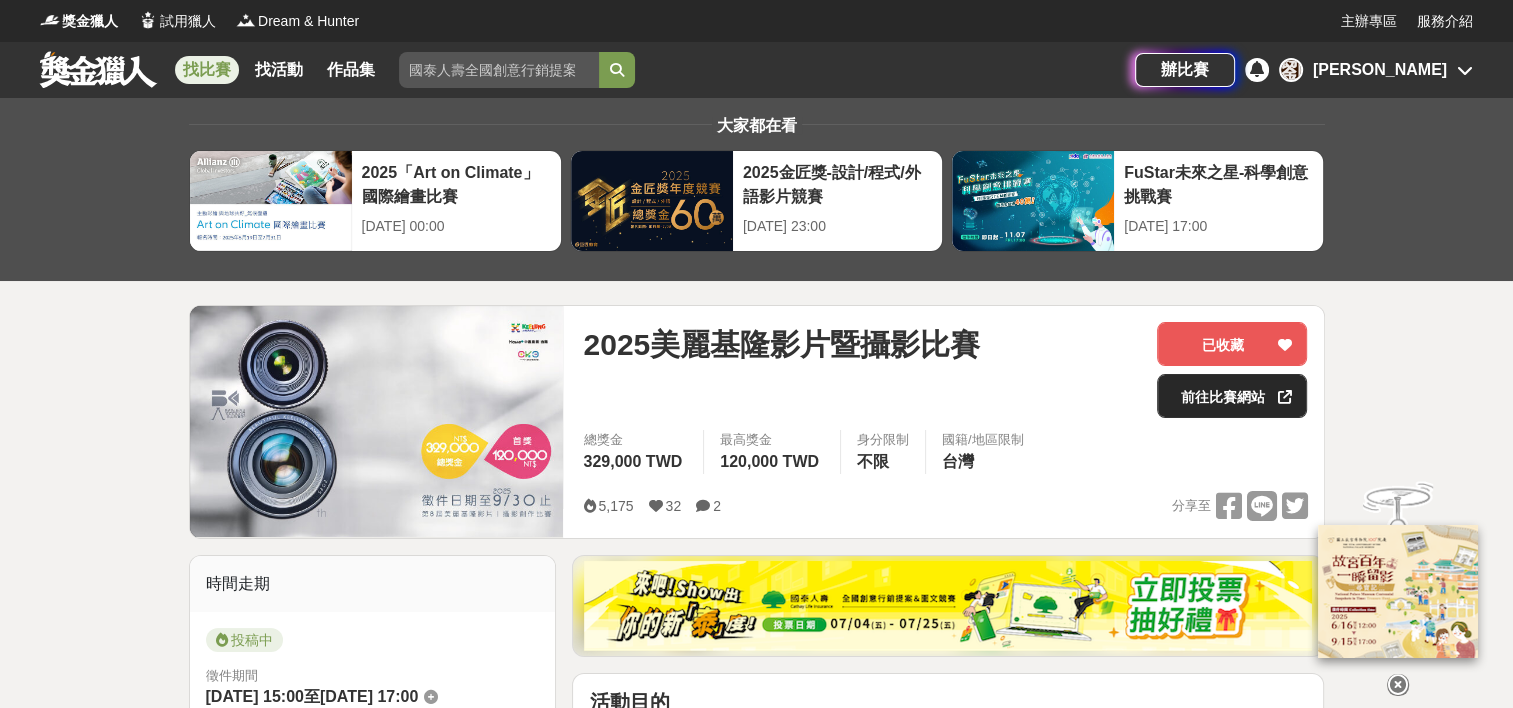 click on "前往比賽網站" at bounding box center [1232, 396] 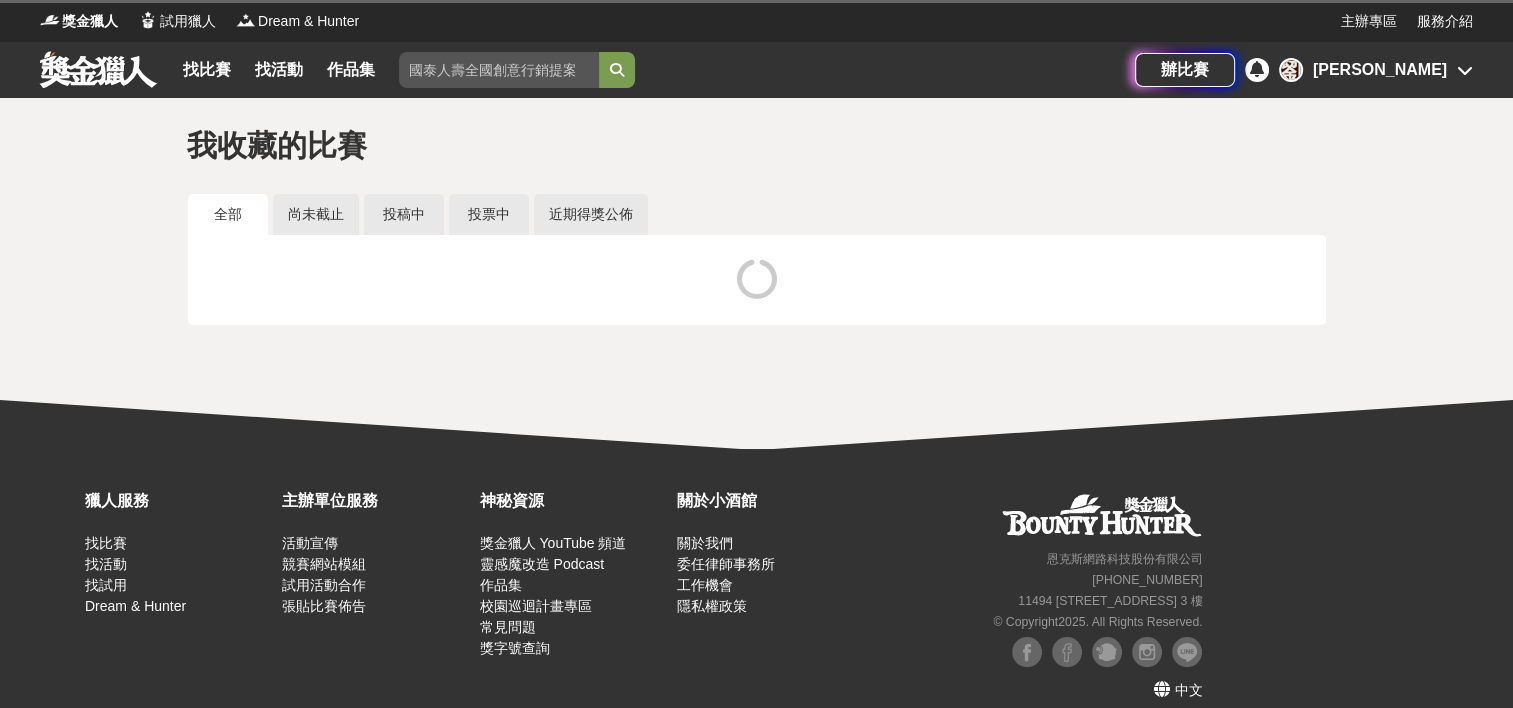 scroll, scrollTop: 20, scrollLeft: 0, axis: vertical 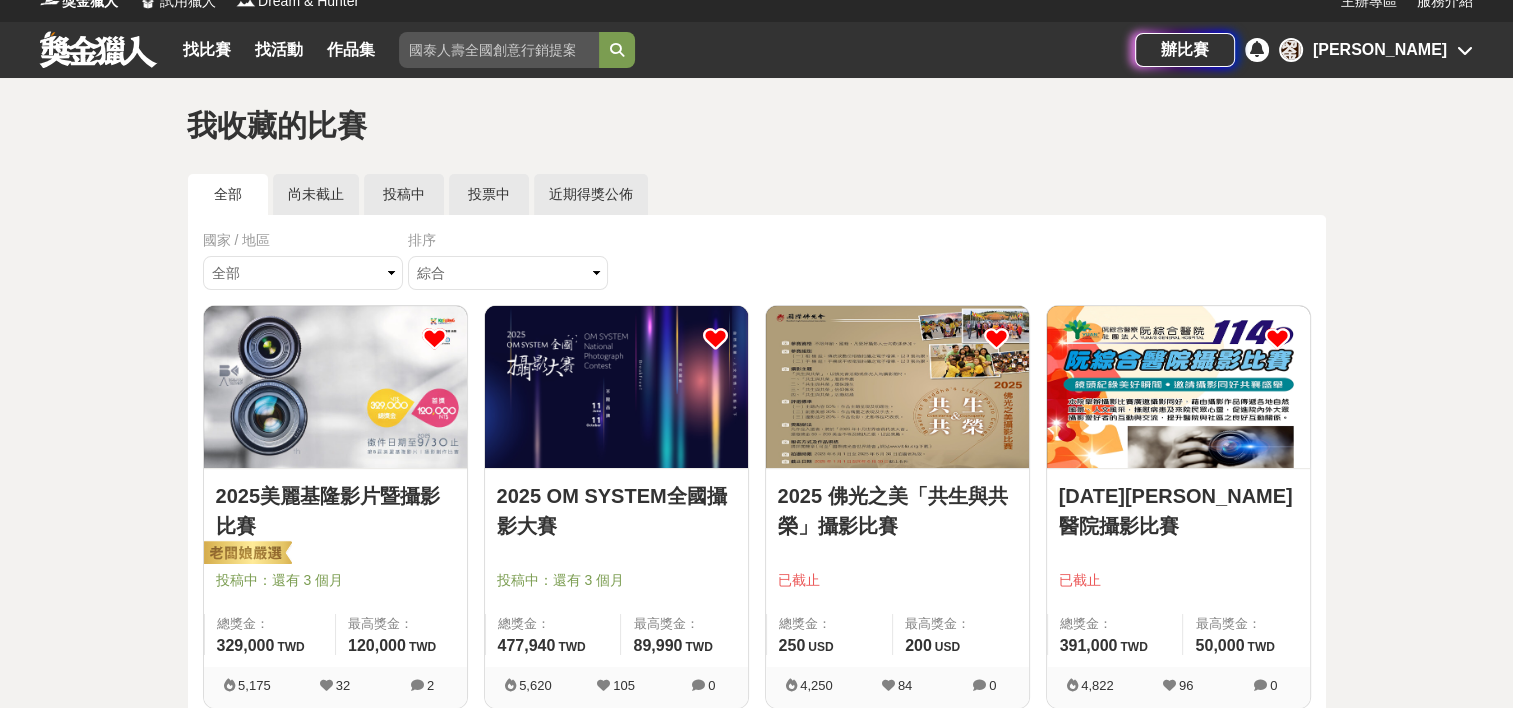 click on "2025 OM SYSTEM全國攝影大賽" at bounding box center (616, 511) 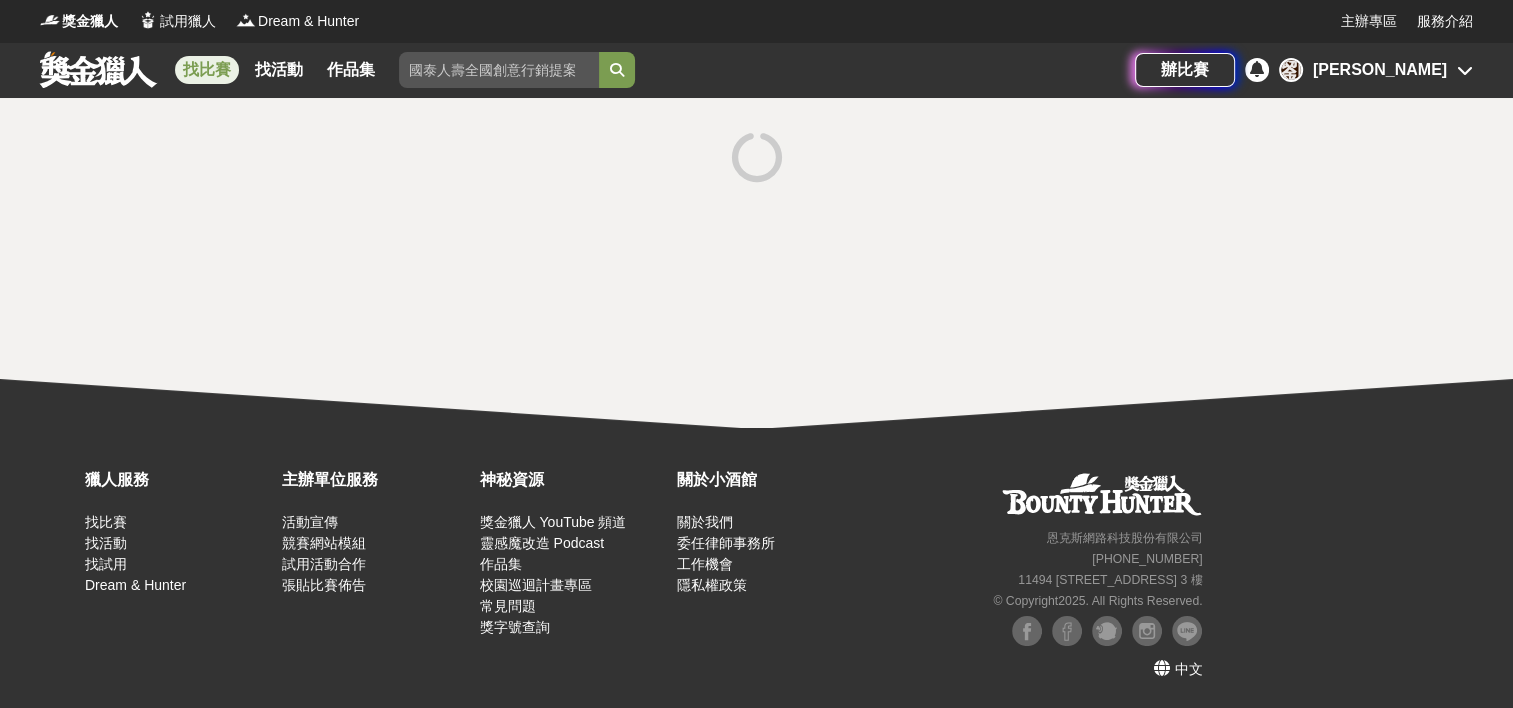 scroll, scrollTop: 0, scrollLeft: 0, axis: both 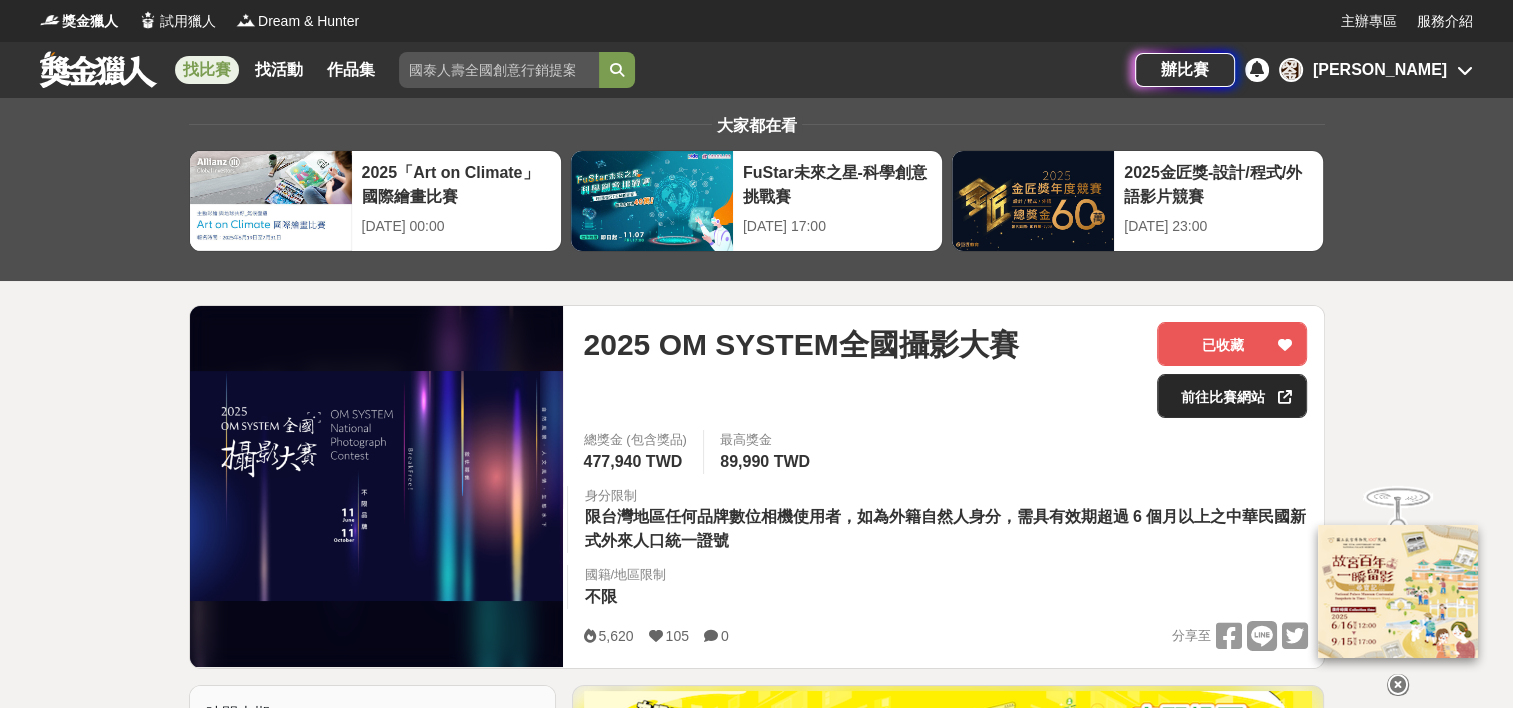click on "前往比賽網站" at bounding box center (1232, 396) 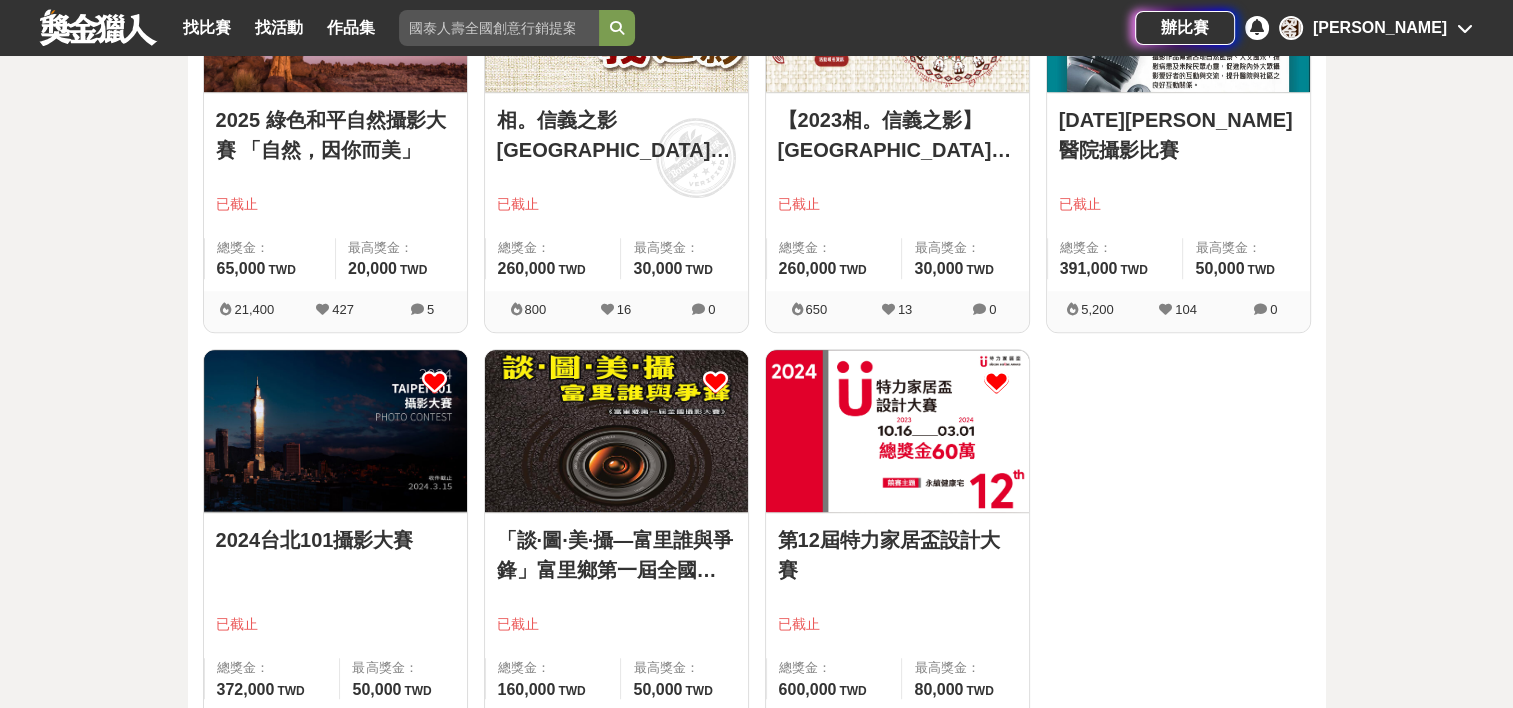 scroll, scrollTop: 1320, scrollLeft: 0, axis: vertical 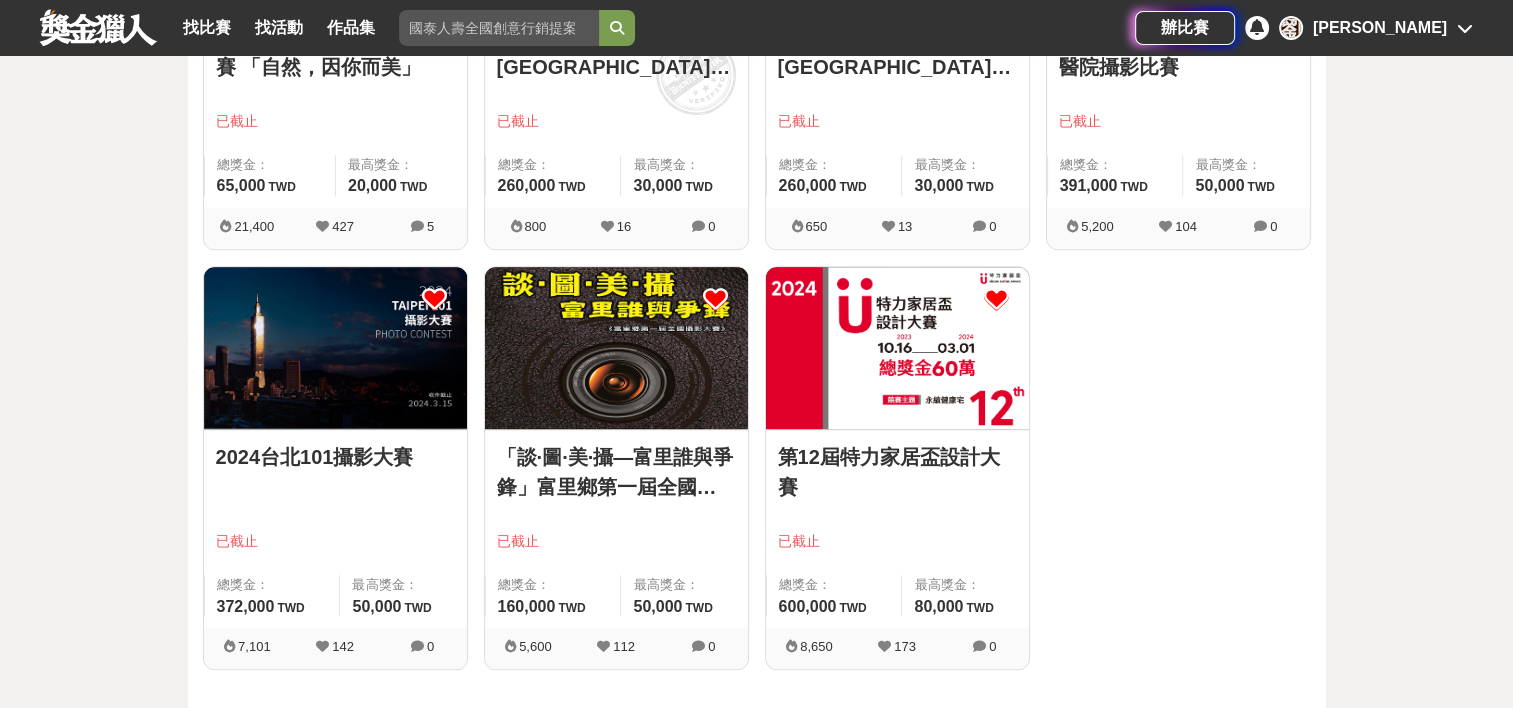 click at bounding box center (996, 299) 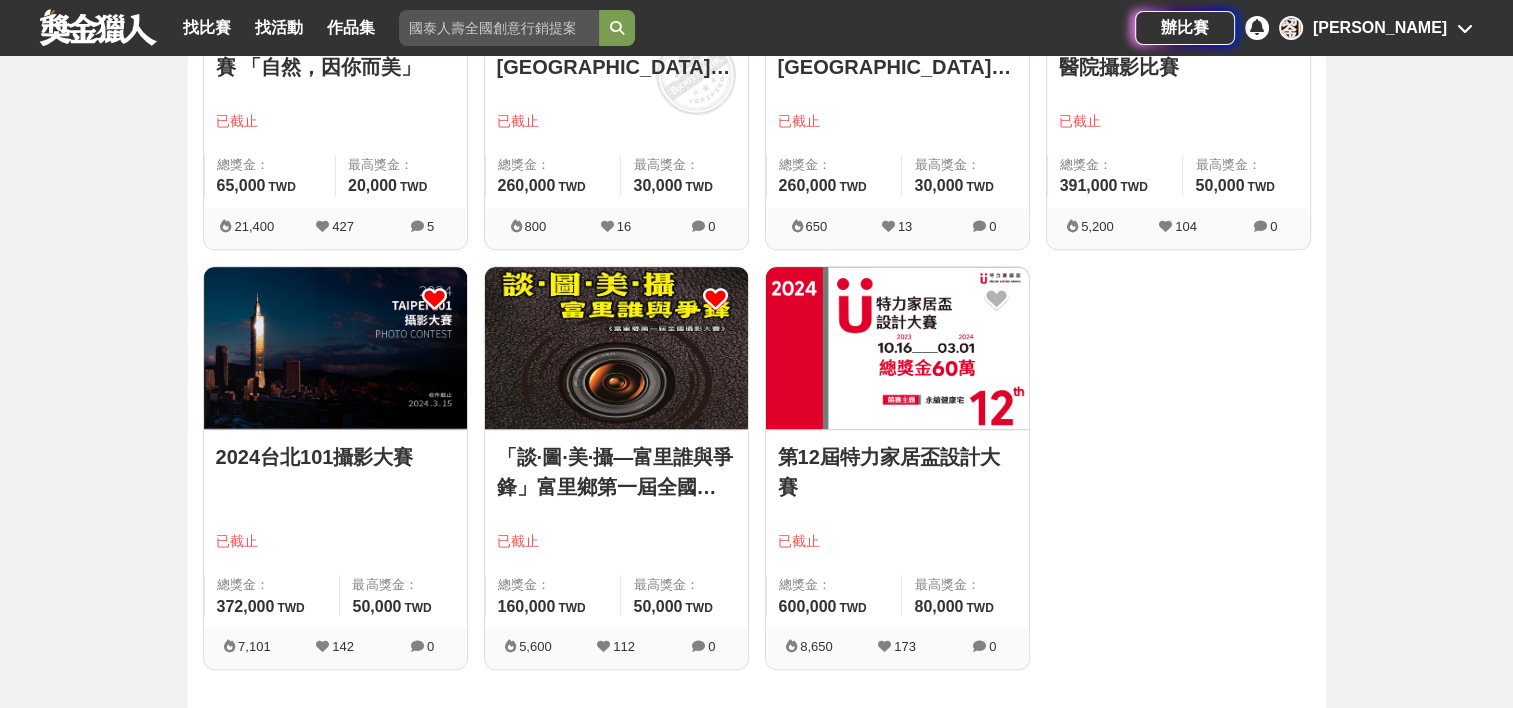 click at bounding box center (715, 299) 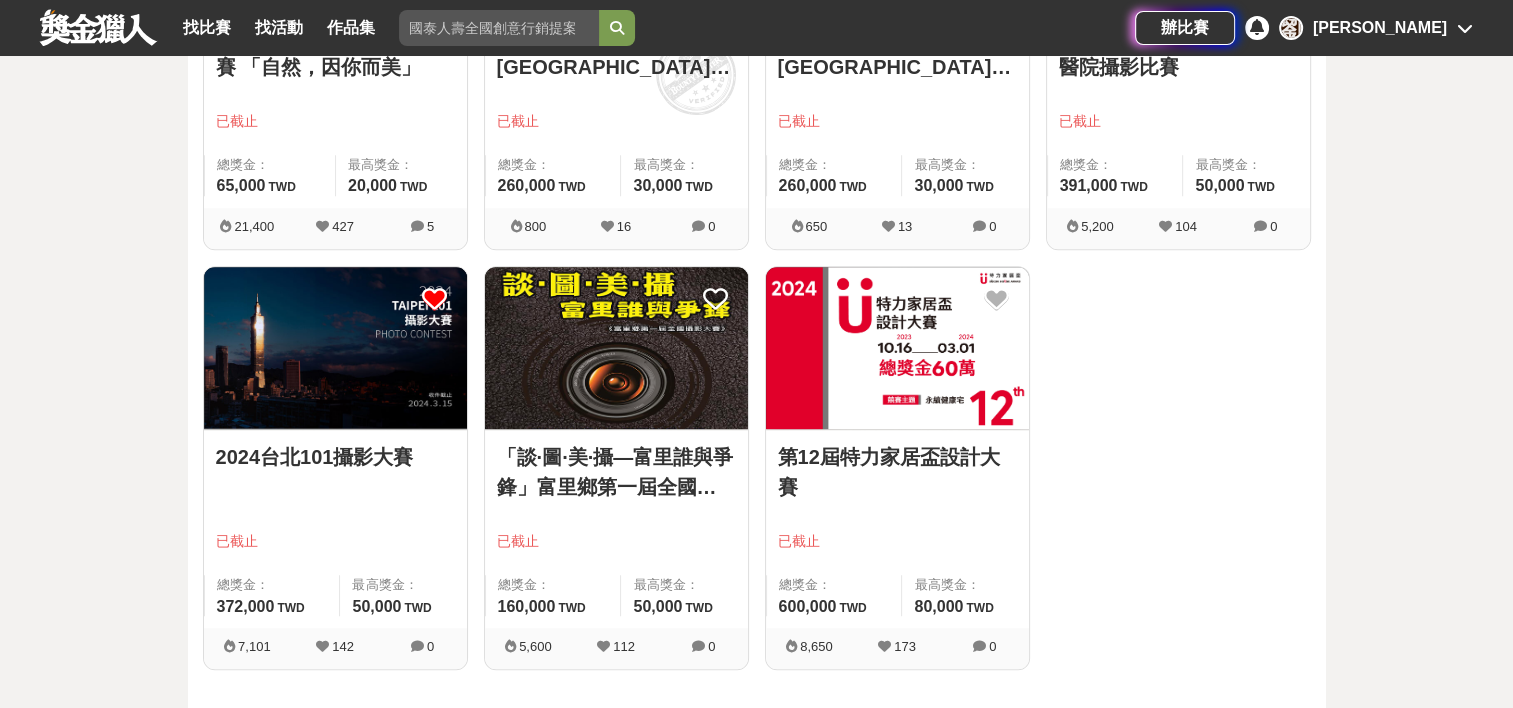 click at bounding box center [434, 299] 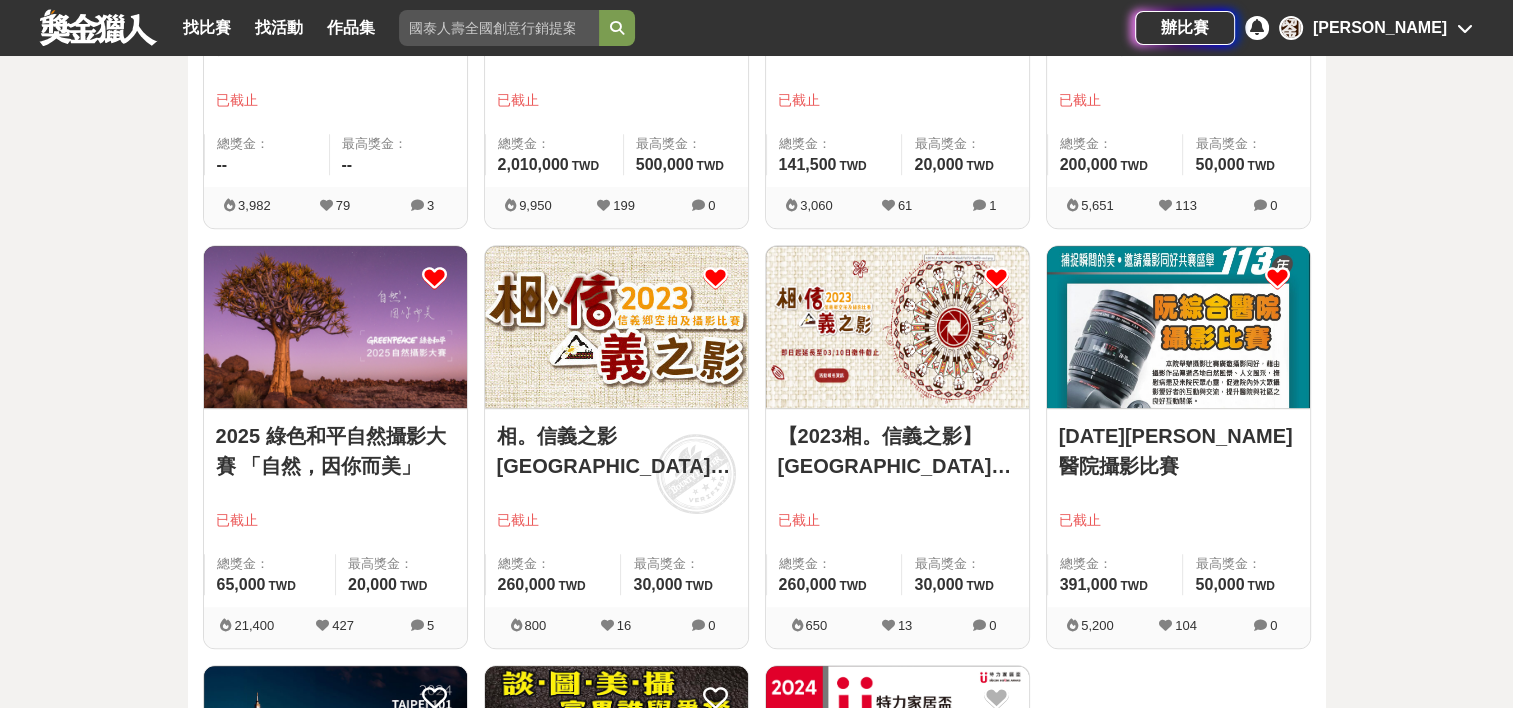 scroll, scrollTop: 920, scrollLeft: 0, axis: vertical 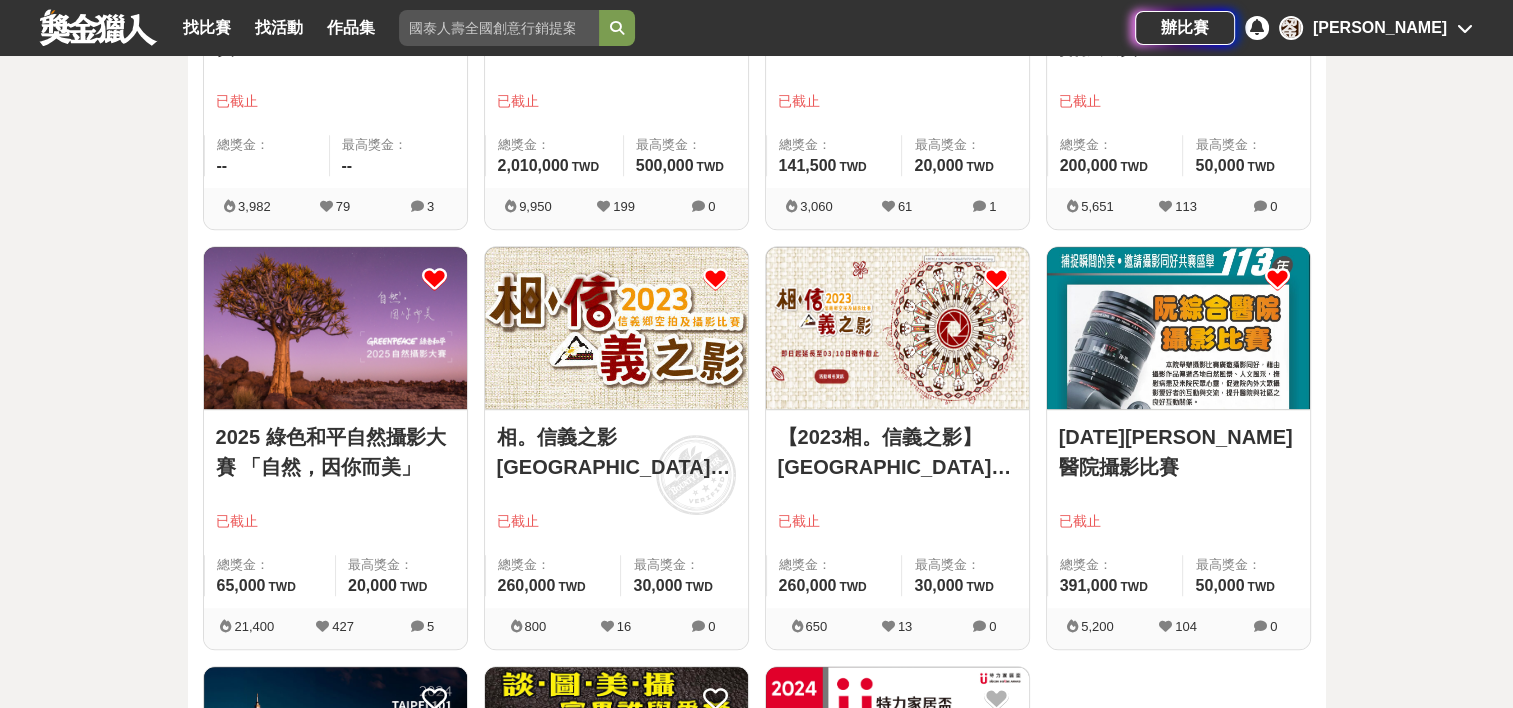 click at bounding box center [1277, 279] 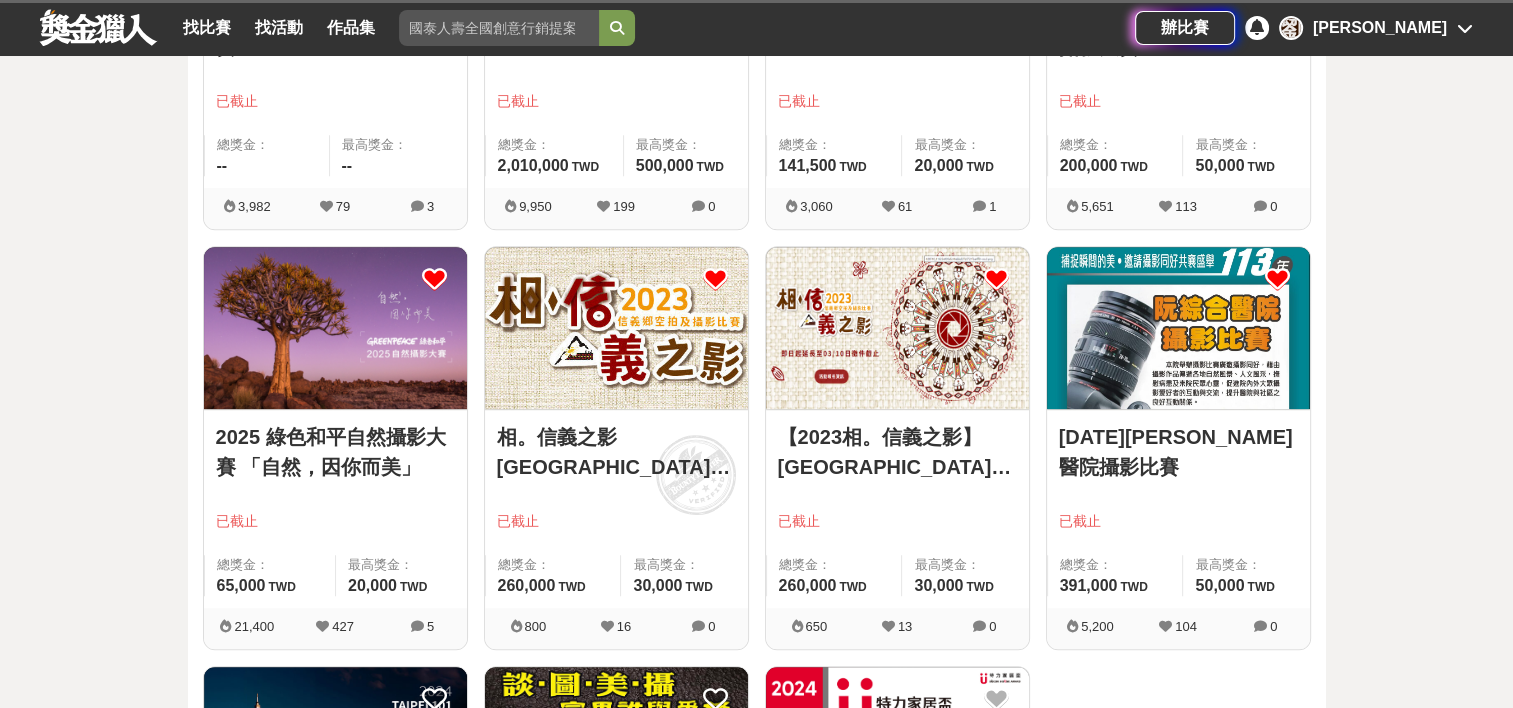 click at bounding box center [996, 279] 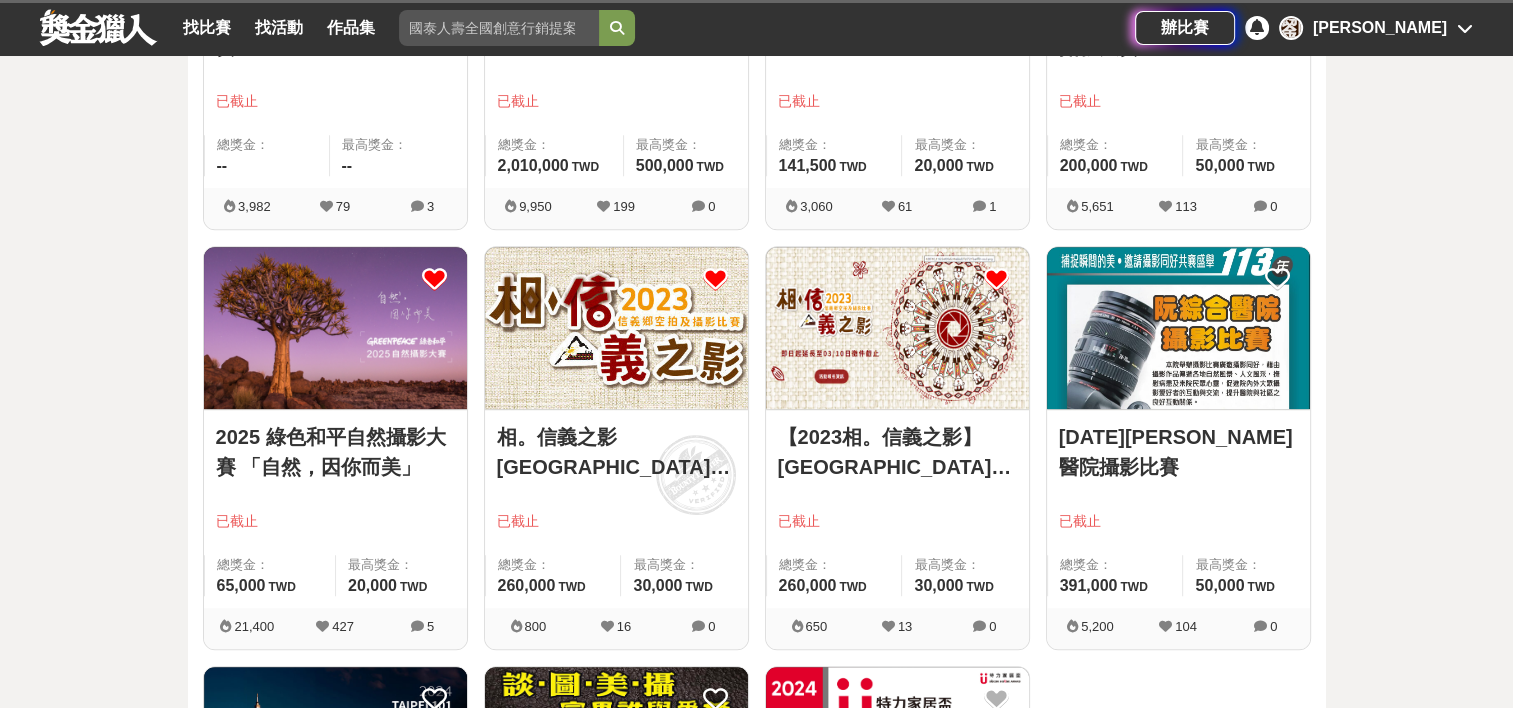 click at bounding box center [434, 279] 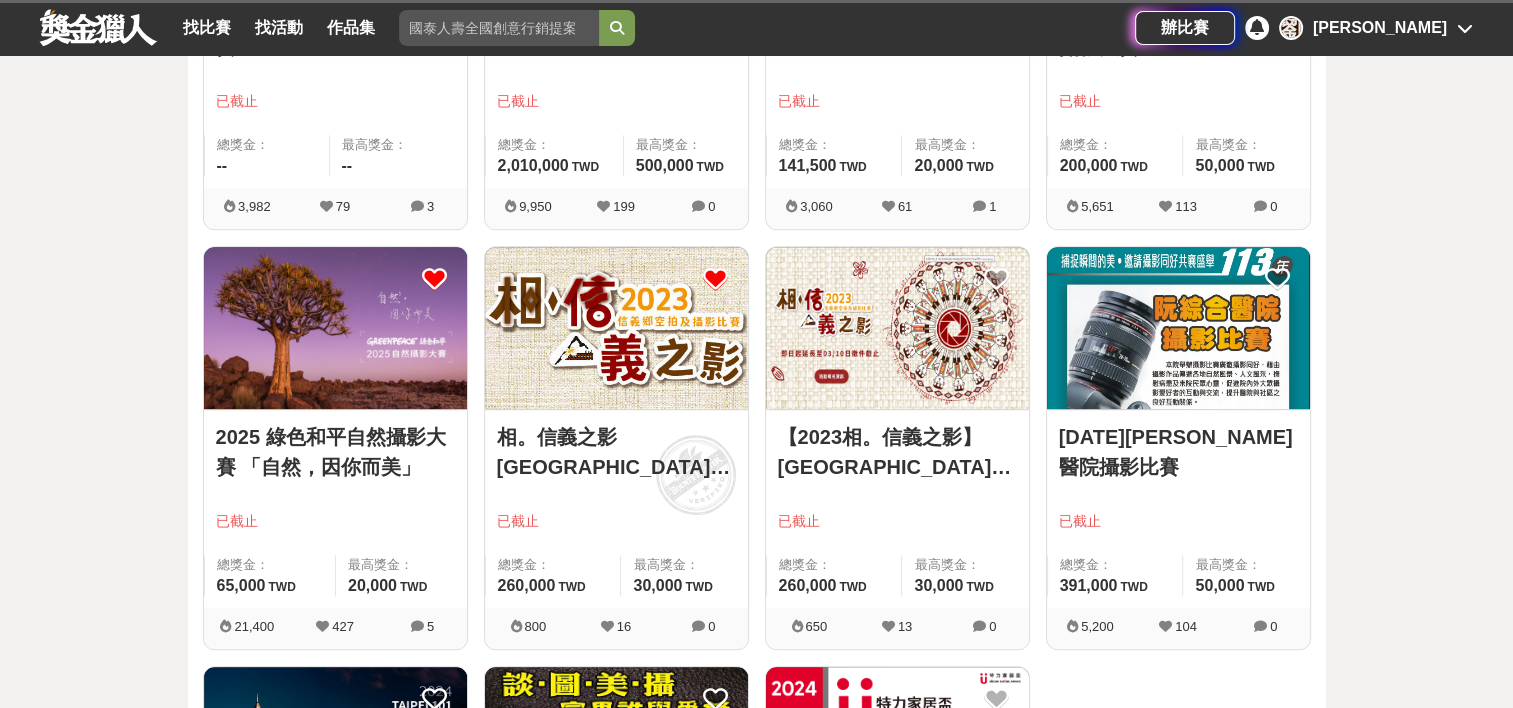 click at bounding box center [715, 279] 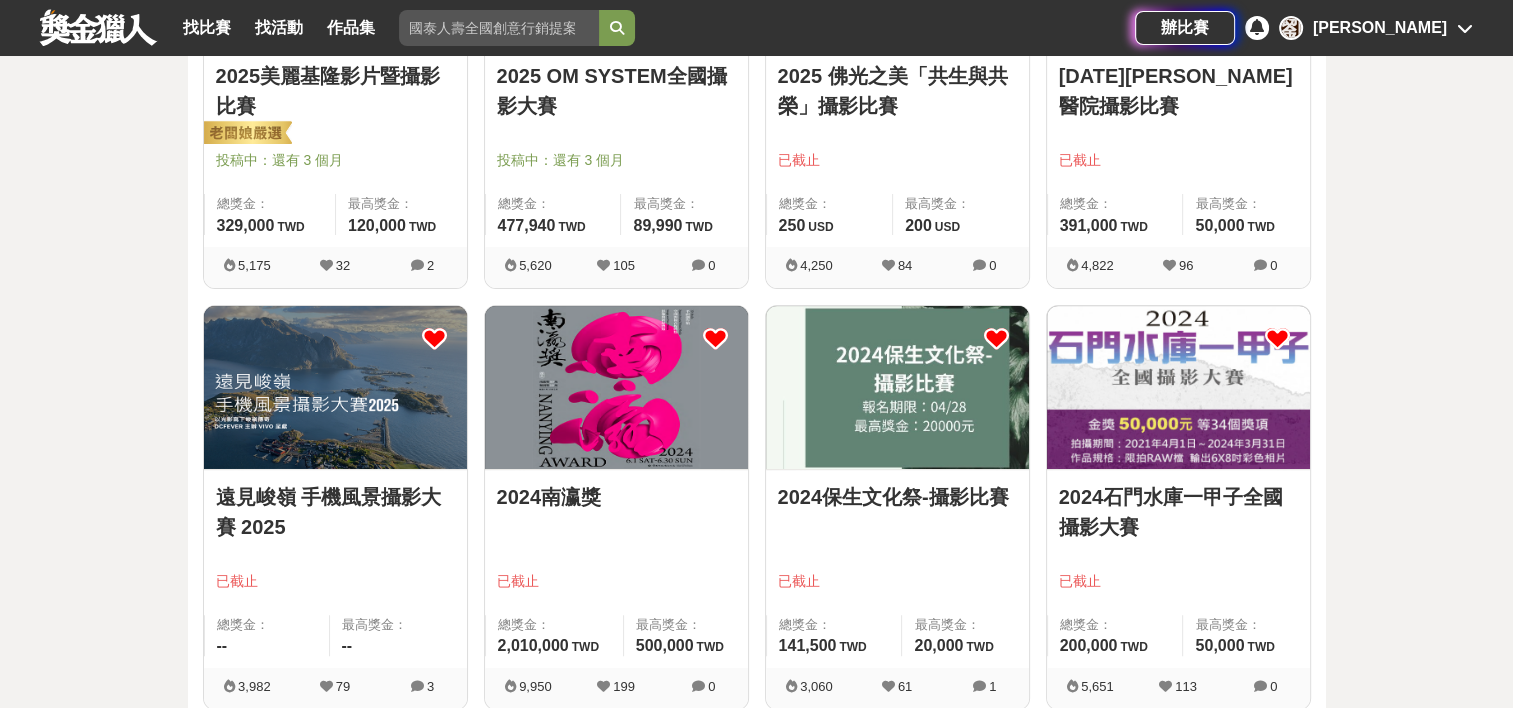 scroll, scrollTop: 420, scrollLeft: 0, axis: vertical 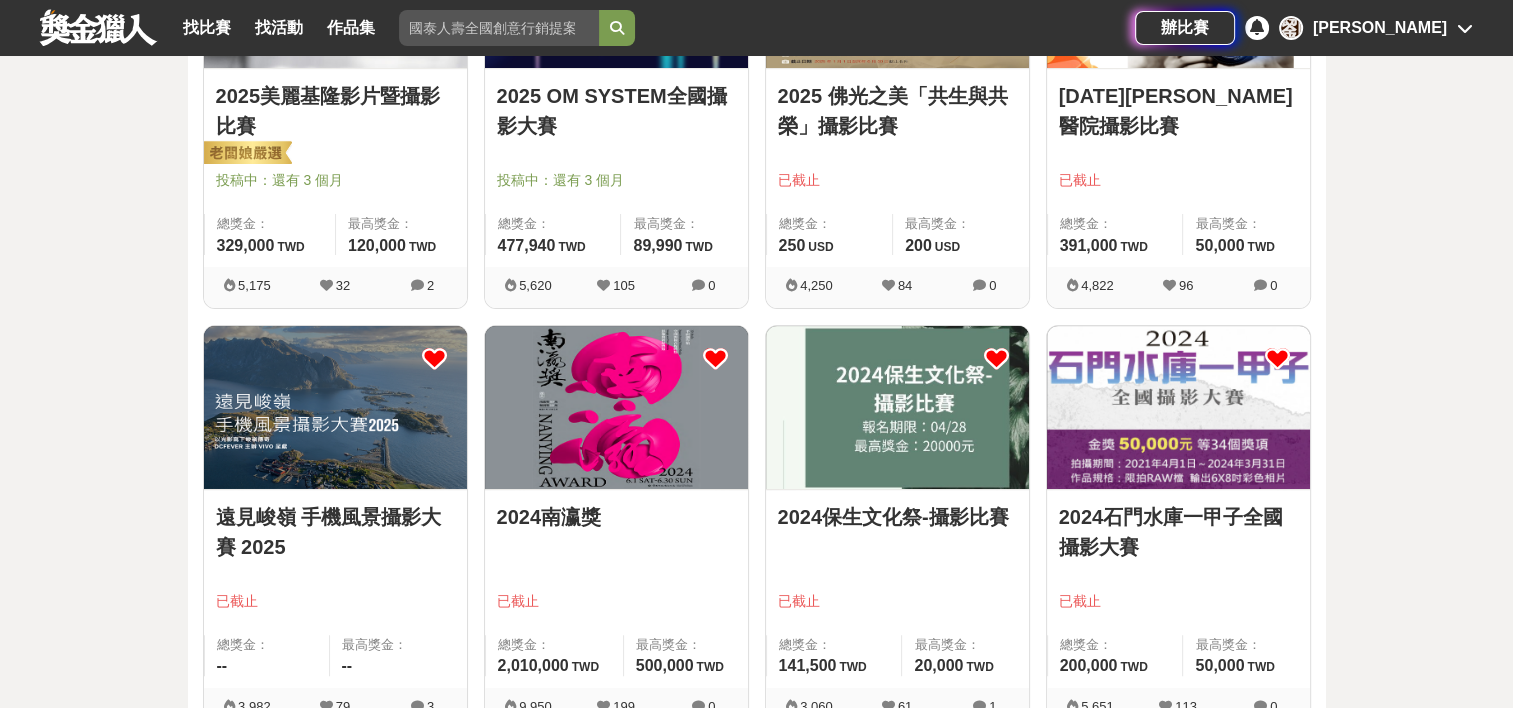 click at bounding box center (1277, 358) 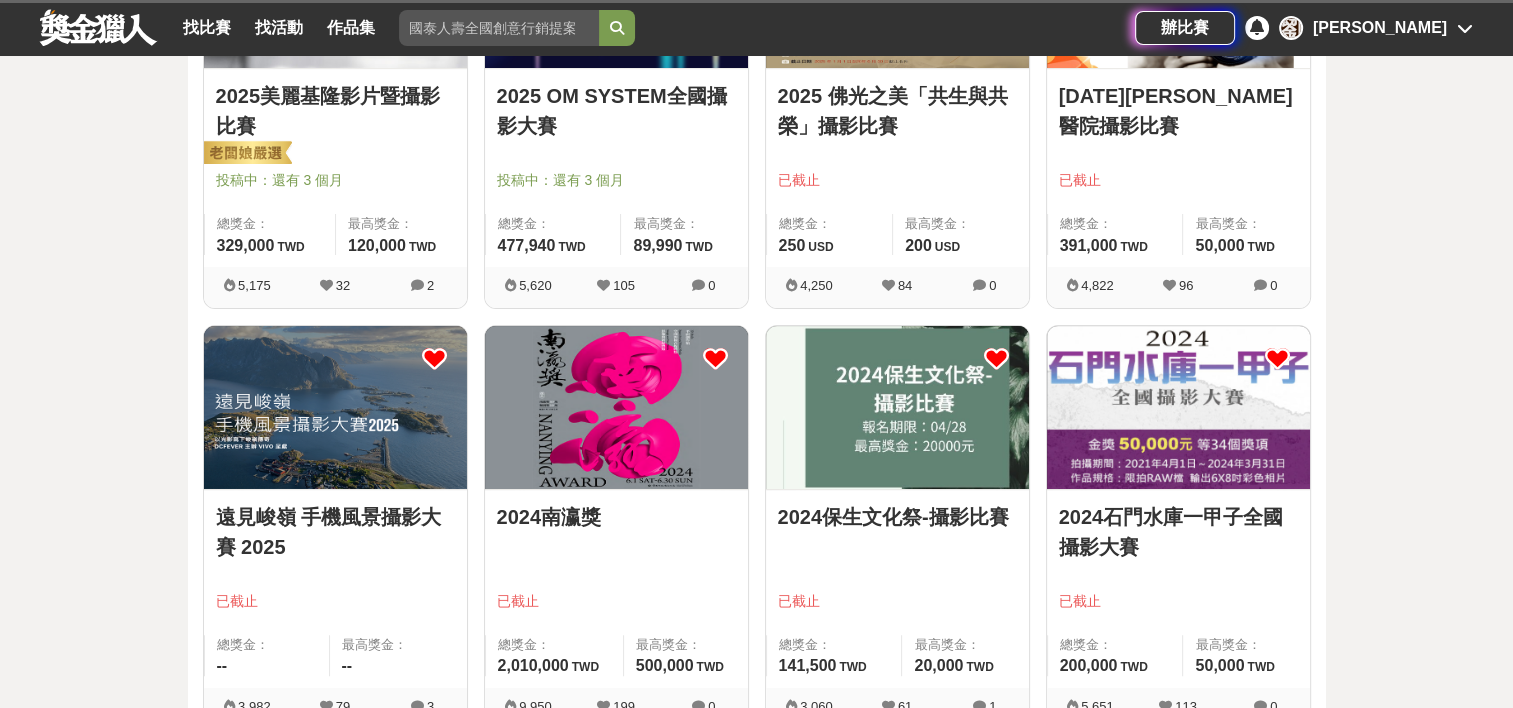 click at bounding box center (996, 358) 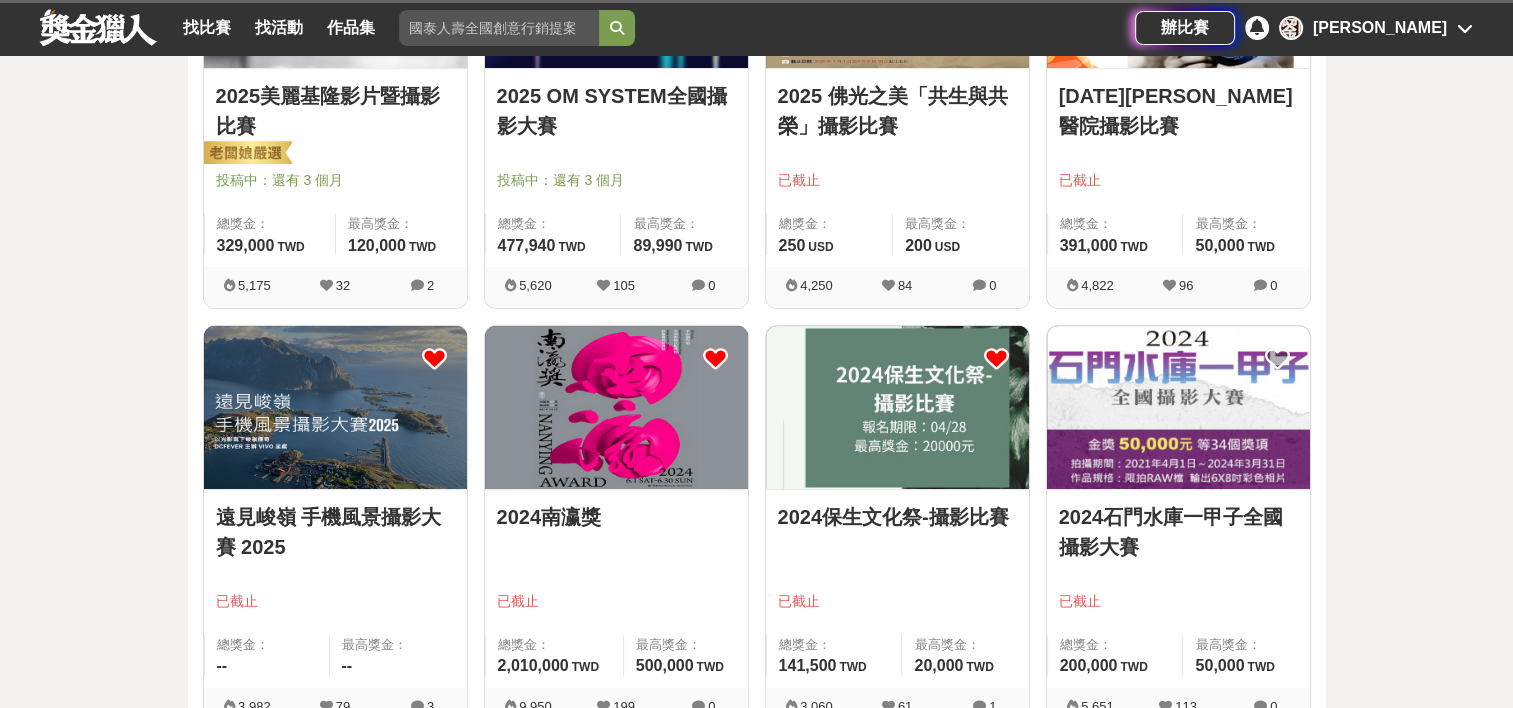 click at bounding box center [715, 358] 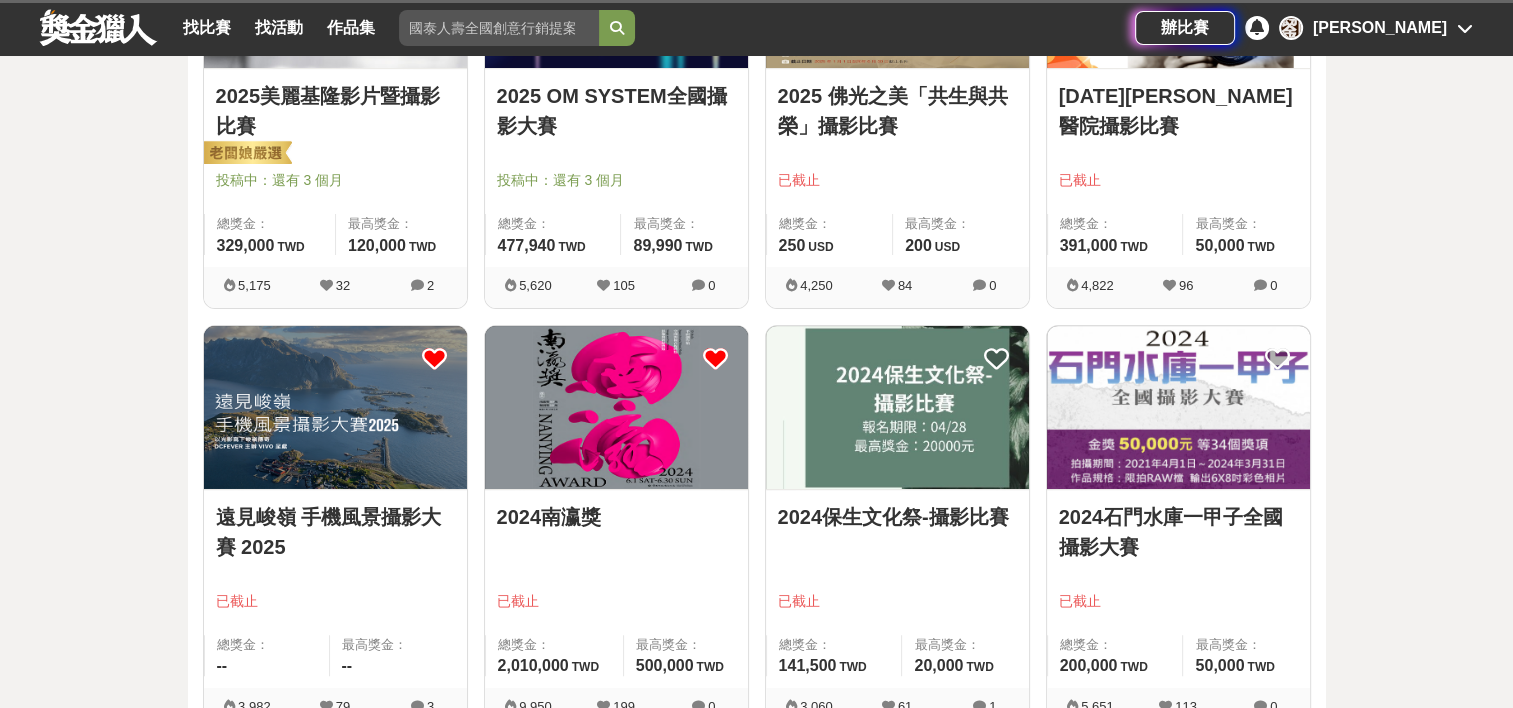 click at bounding box center [434, 358] 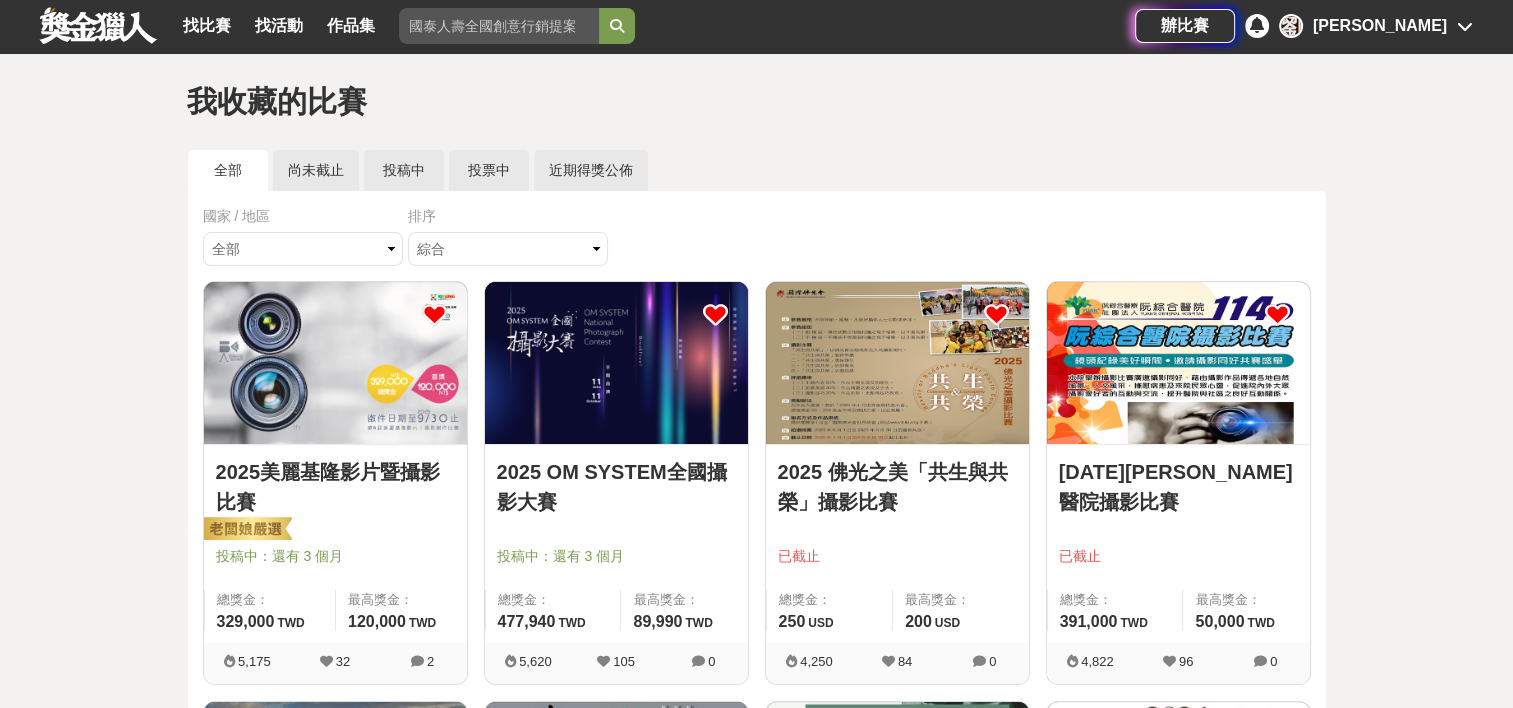 scroll, scrollTop: 20, scrollLeft: 0, axis: vertical 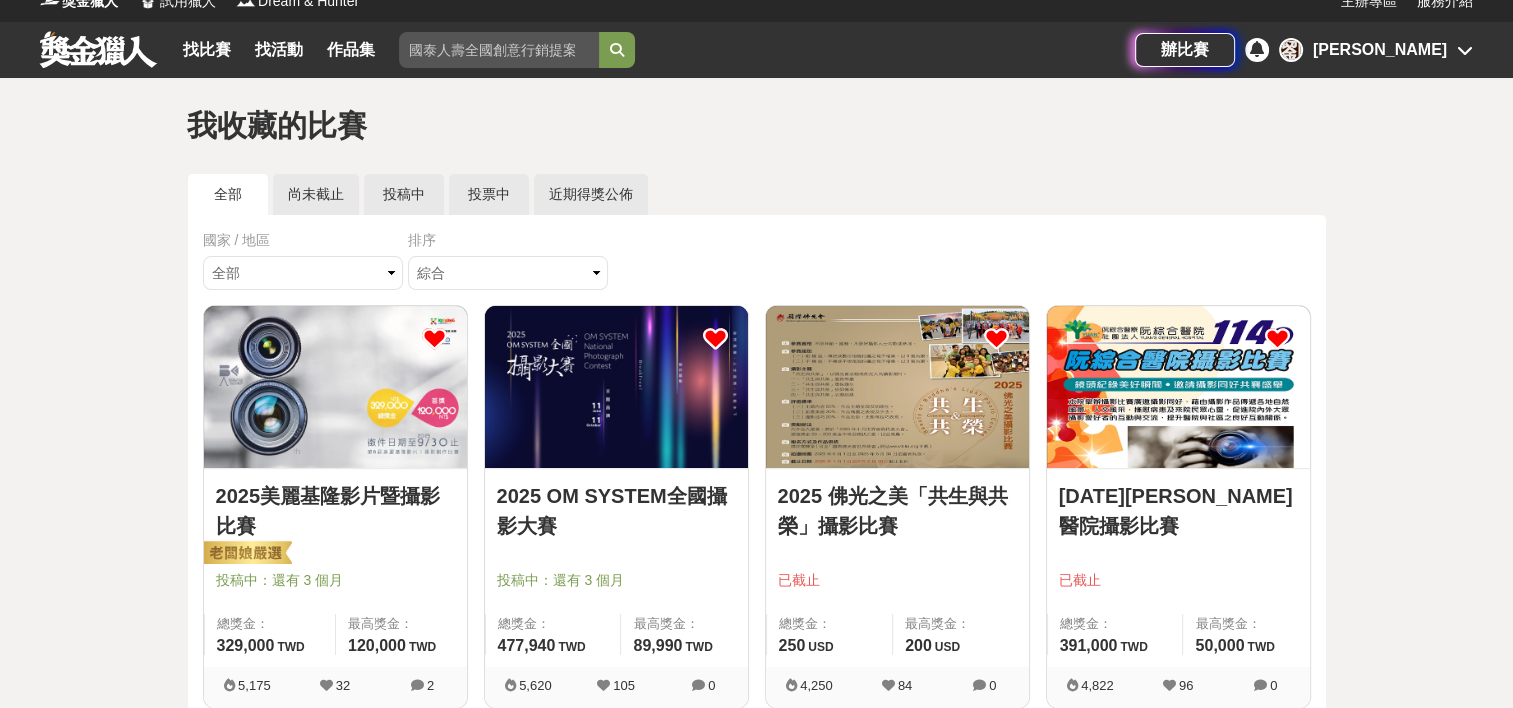 click at bounding box center (1277, 338) 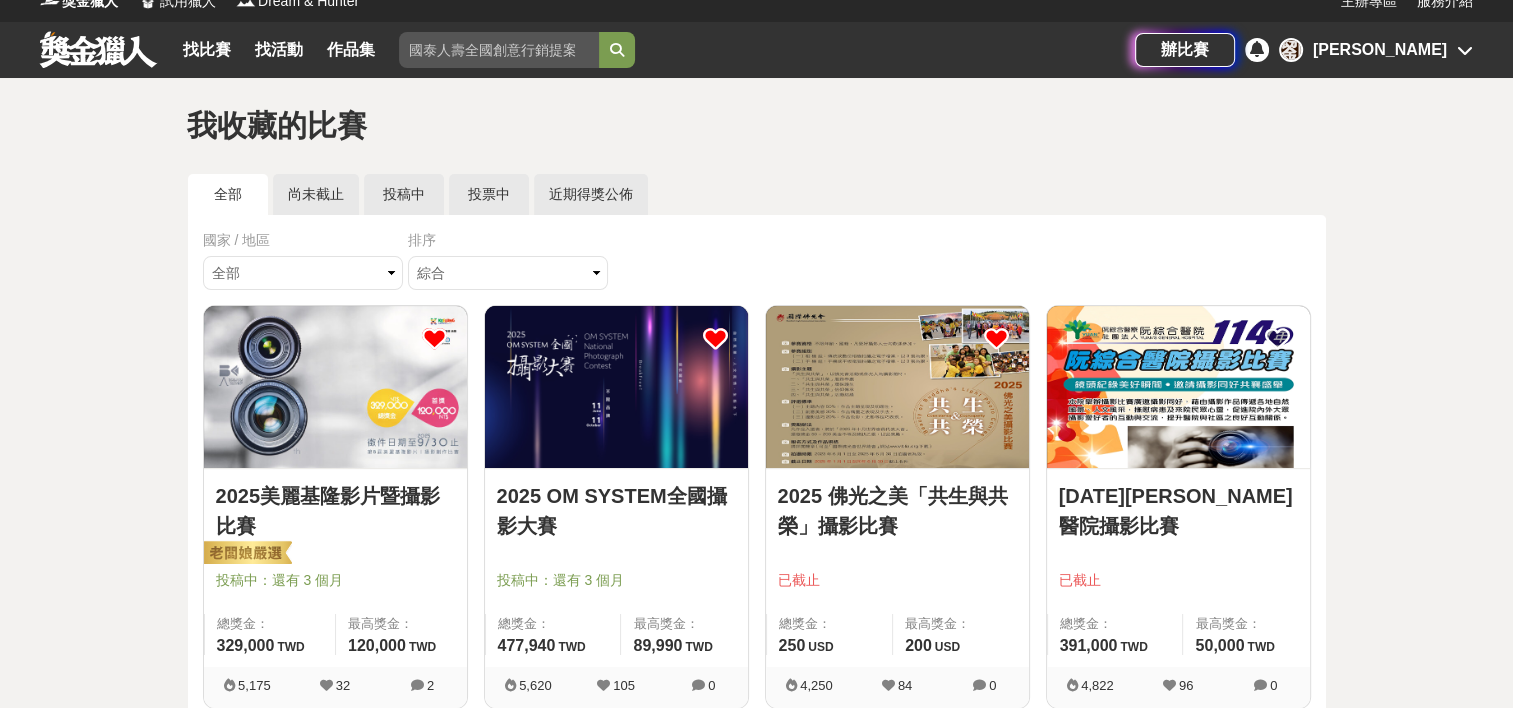 click at bounding box center [996, 338] 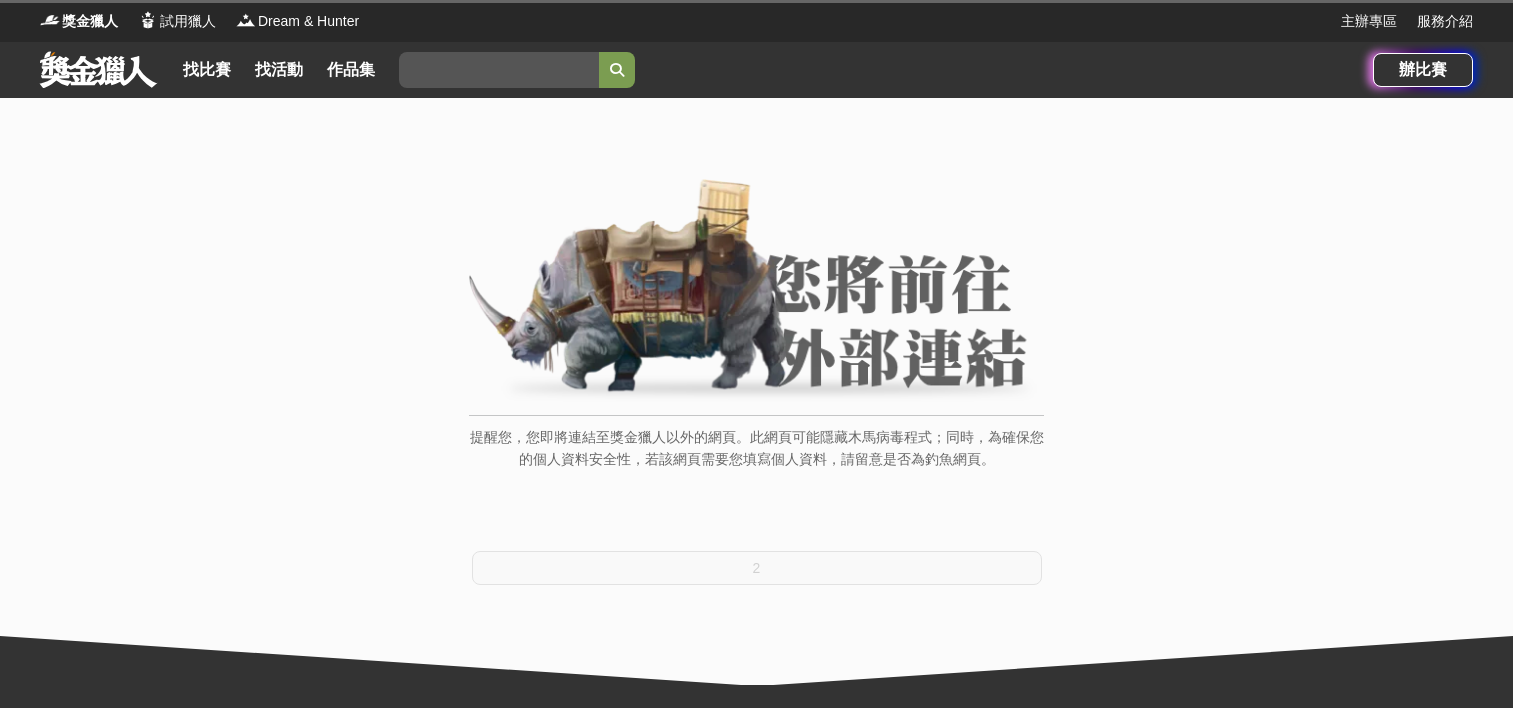 scroll, scrollTop: 0, scrollLeft: 0, axis: both 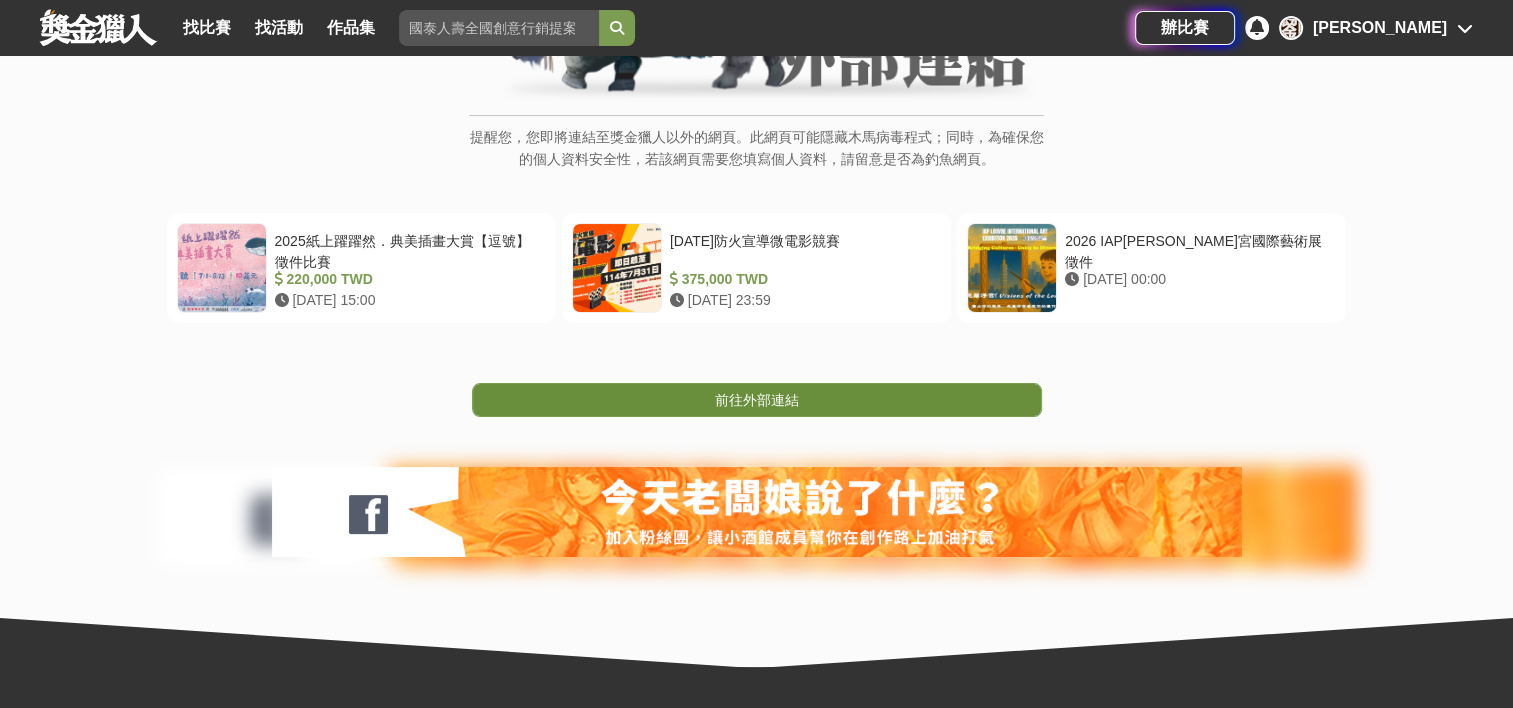 click on "前往外部連結" at bounding box center (757, 400) 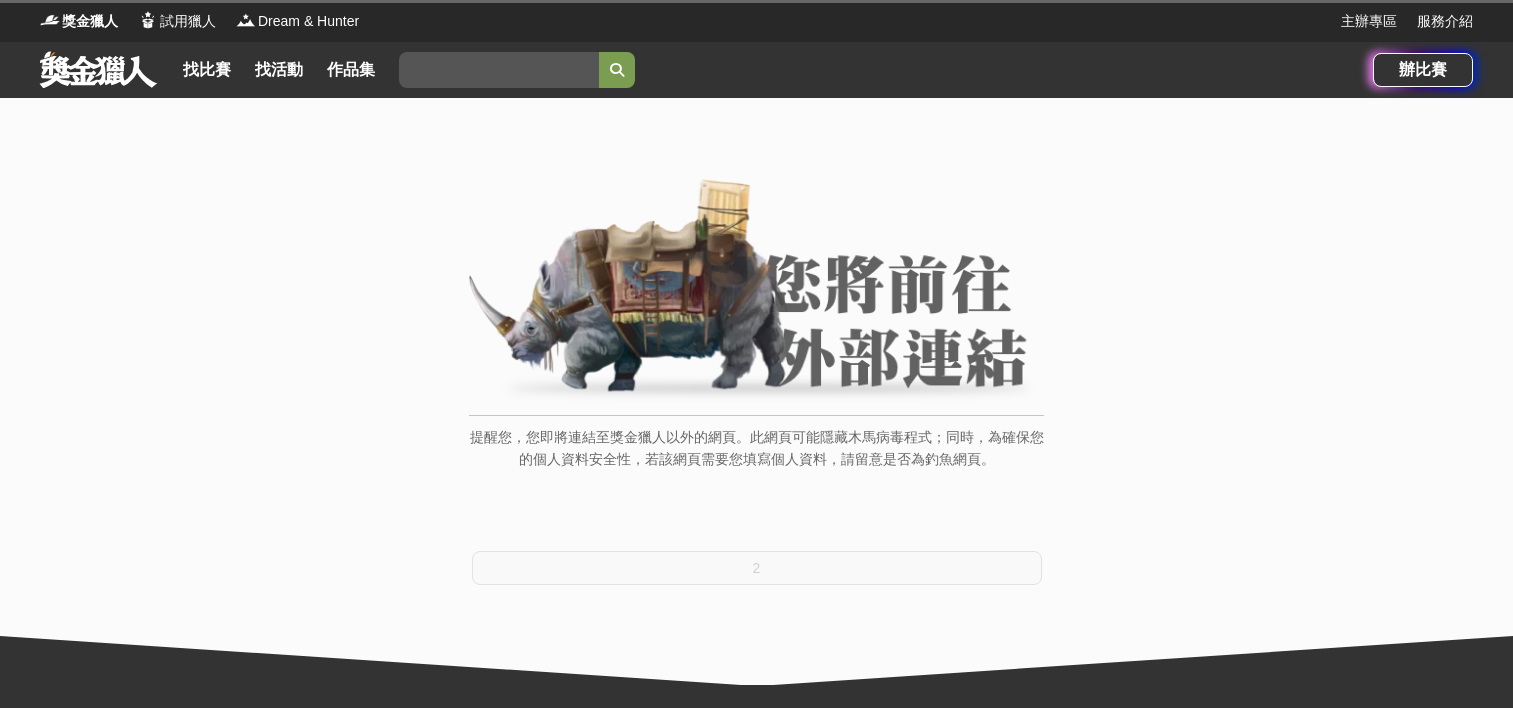 scroll, scrollTop: 0, scrollLeft: 0, axis: both 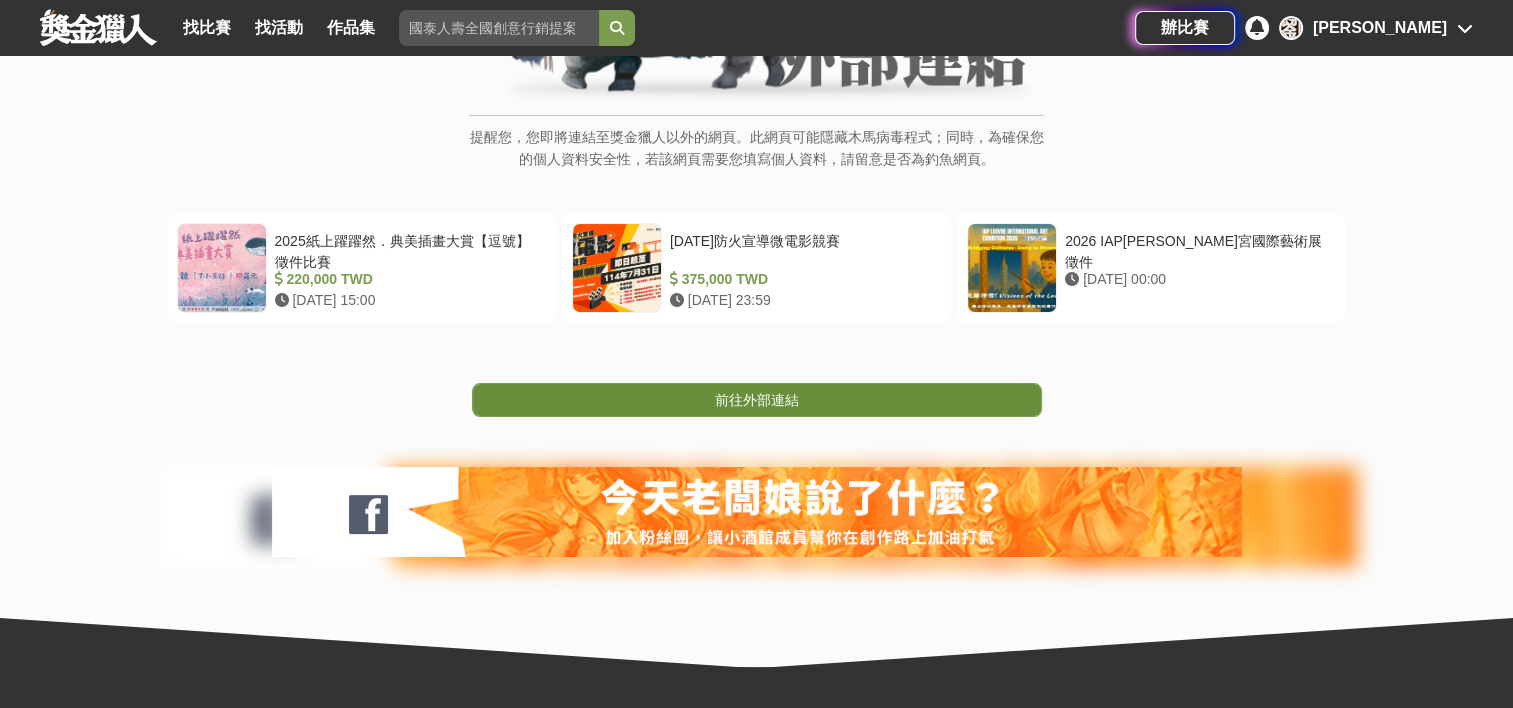 click on "前往外部連結" at bounding box center [757, 400] 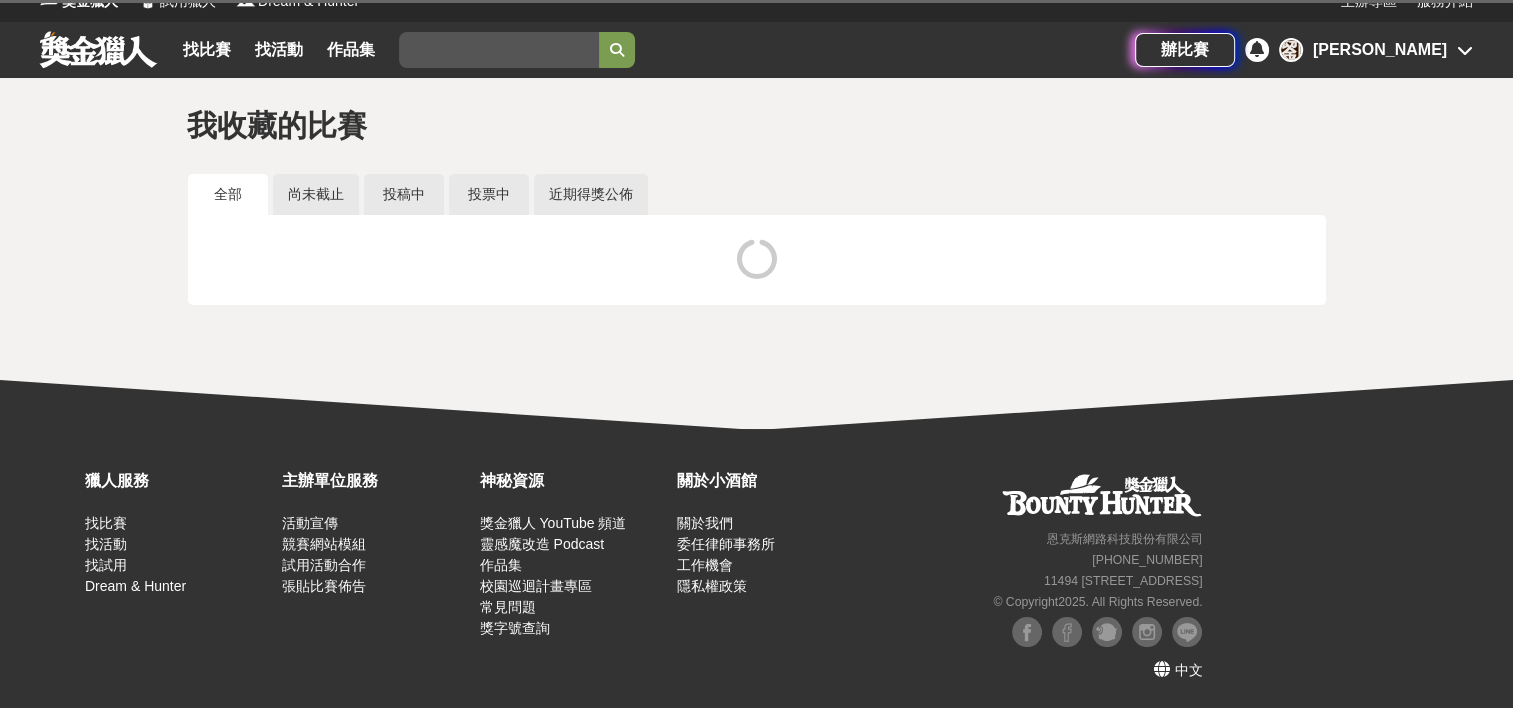 scroll, scrollTop: 20, scrollLeft: 0, axis: vertical 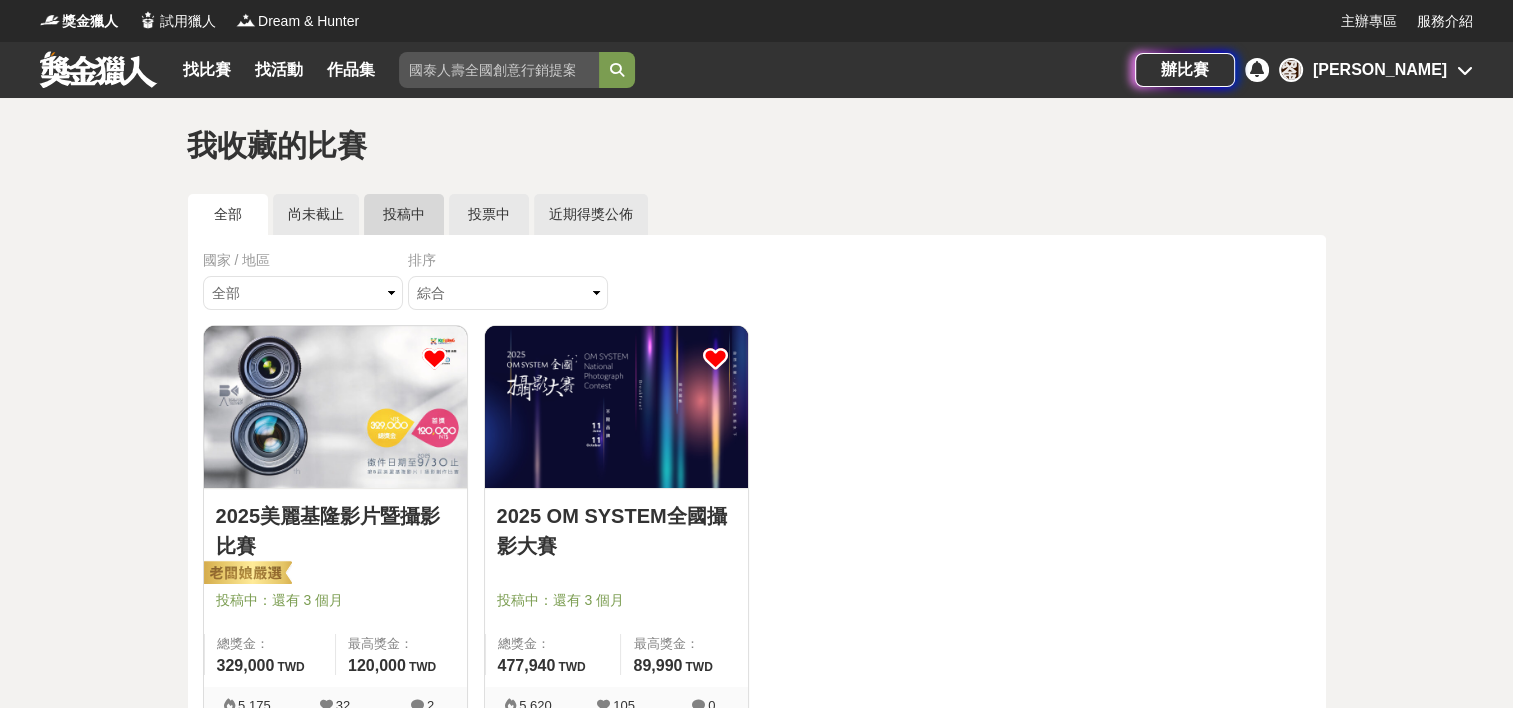 click on "投稿中" at bounding box center [404, 214] 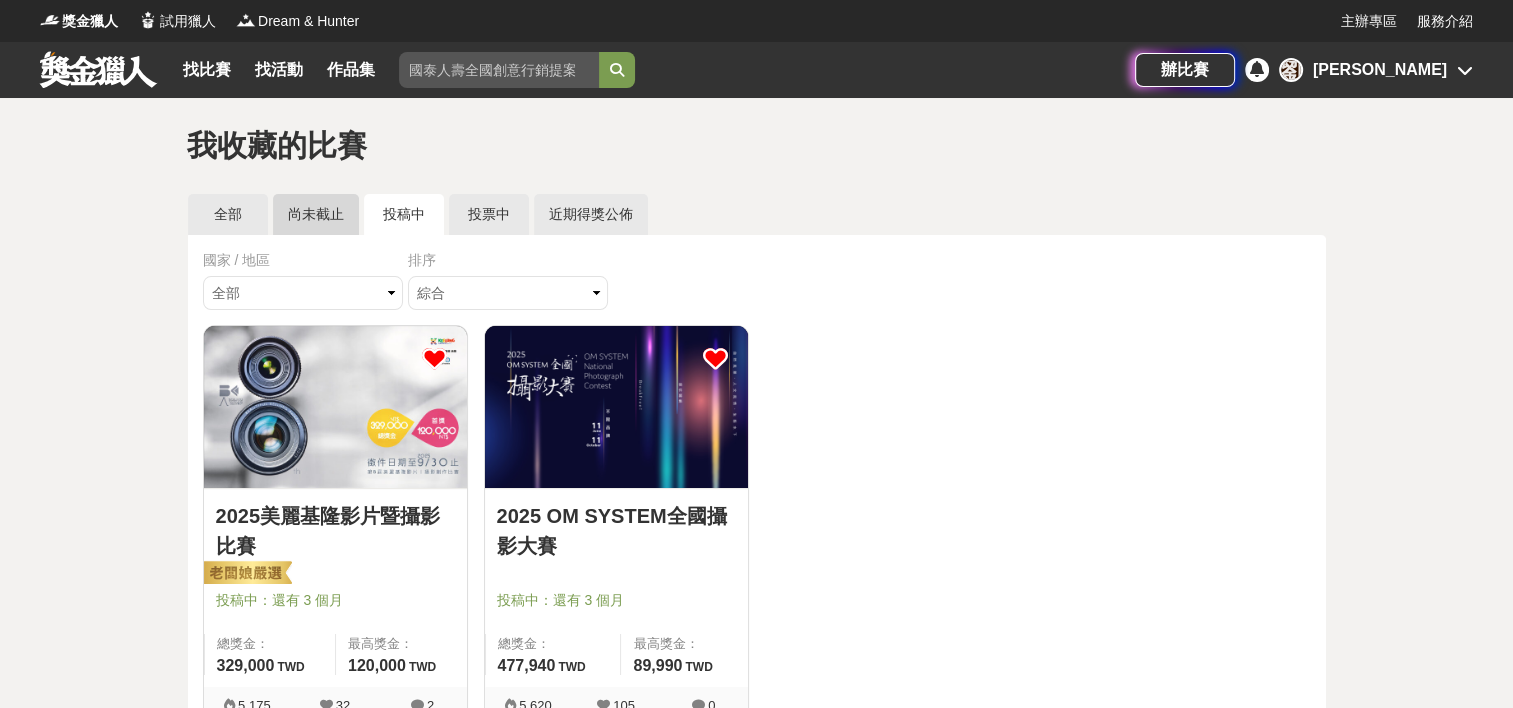 click on "尚未截止" at bounding box center [316, 214] 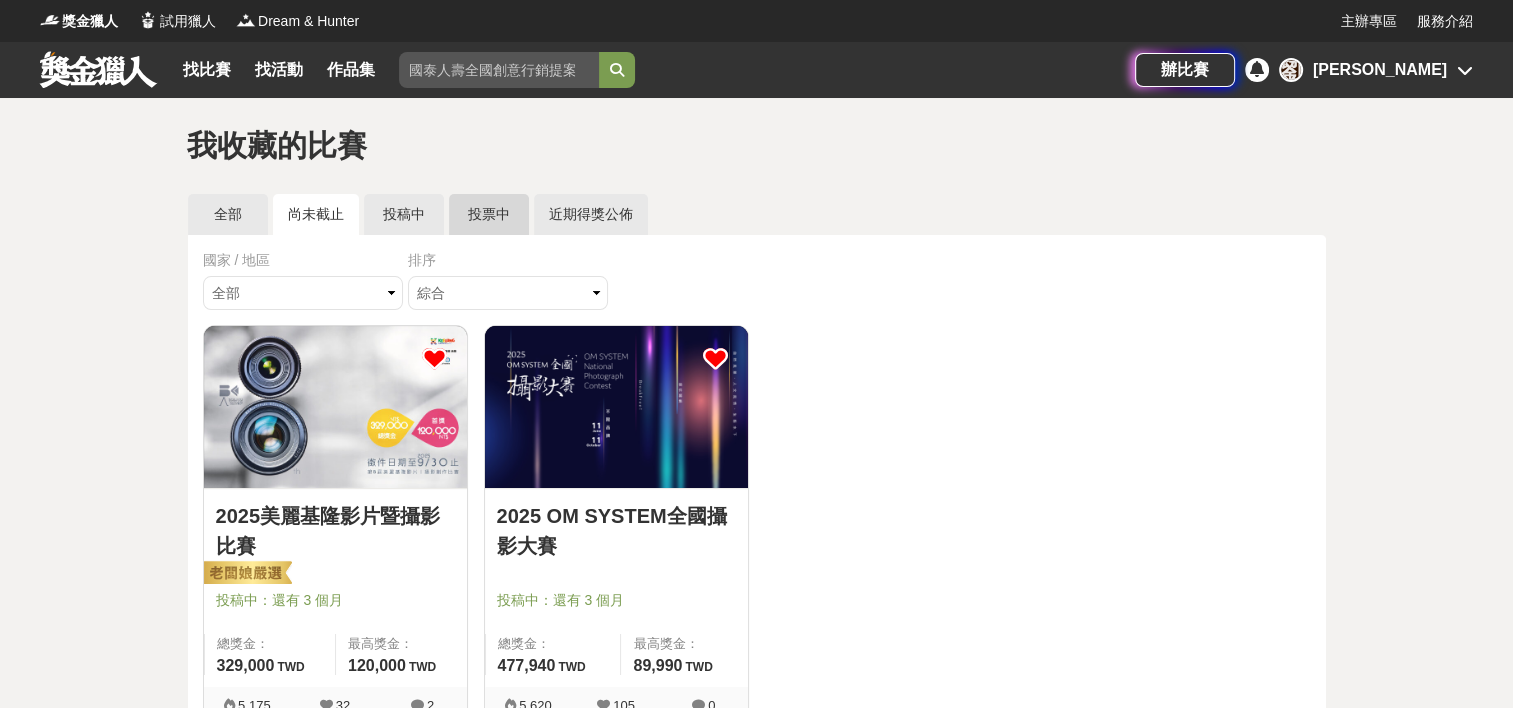click on "投票中" at bounding box center [489, 214] 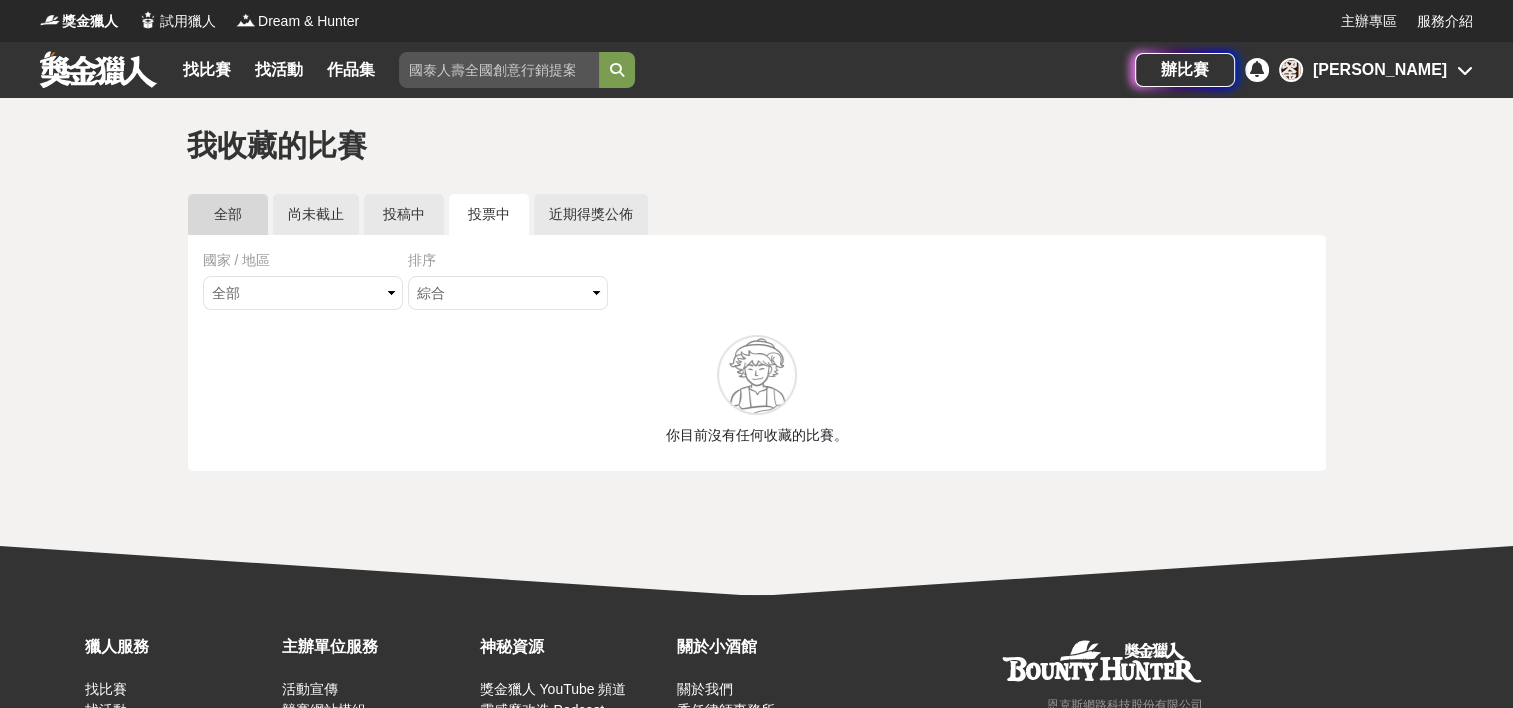 click on "全部" at bounding box center [228, 214] 